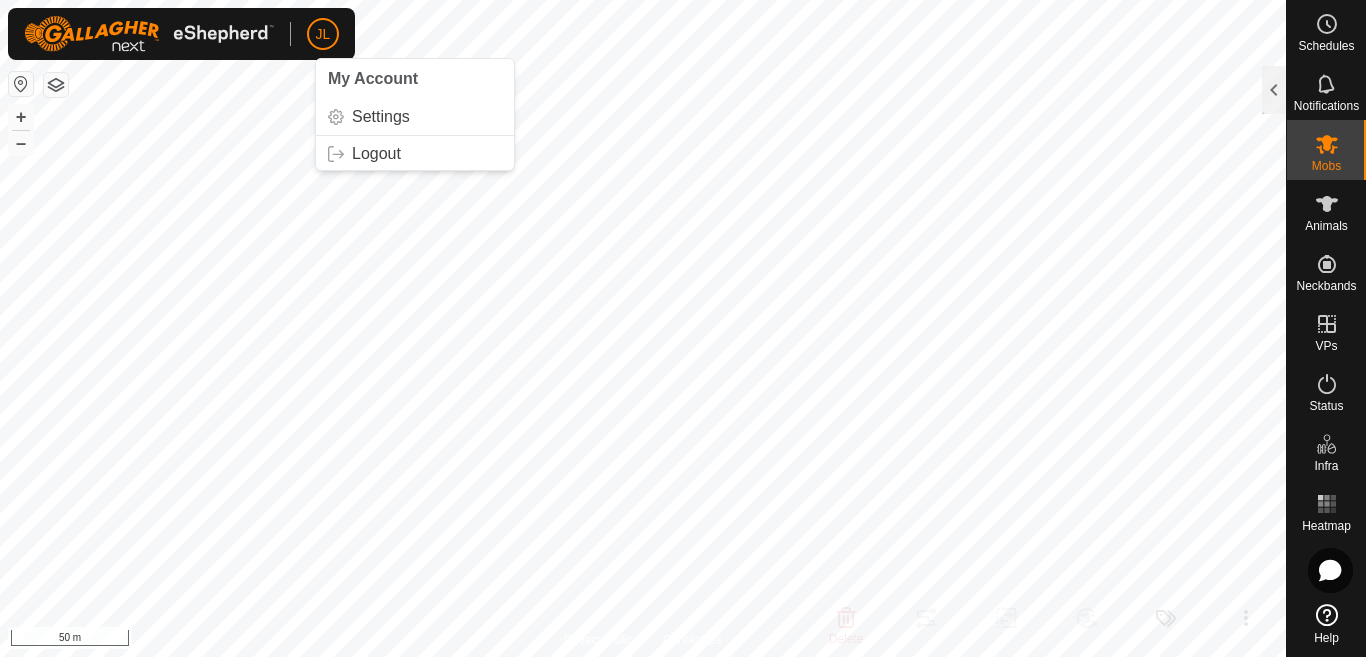 scroll, scrollTop: 0, scrollLeft: 0, axis: both 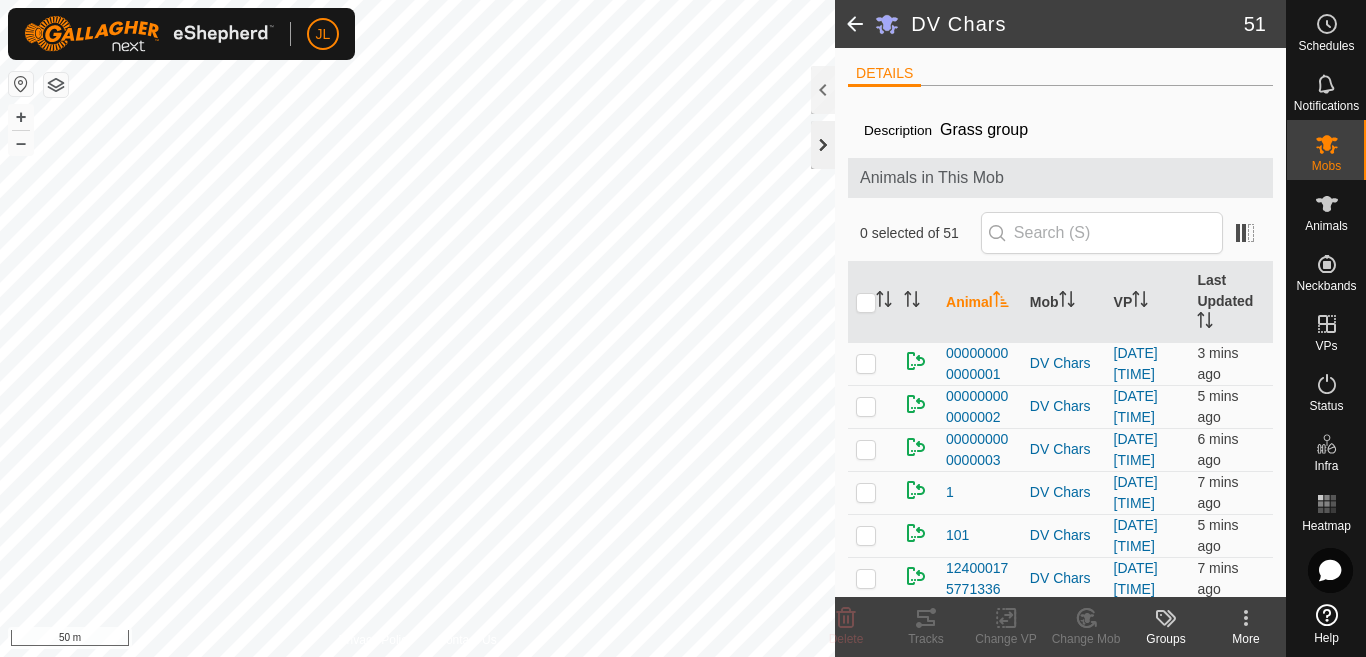 click 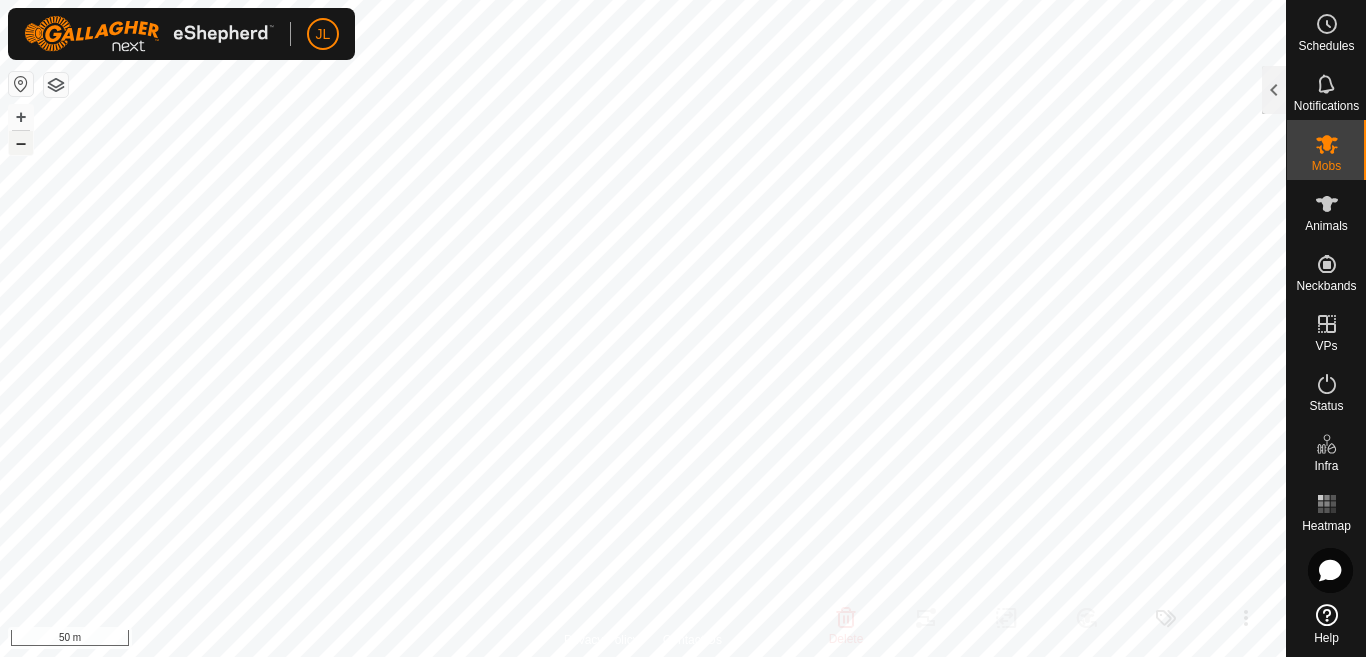click on "–" at bounding box center (21, 143) 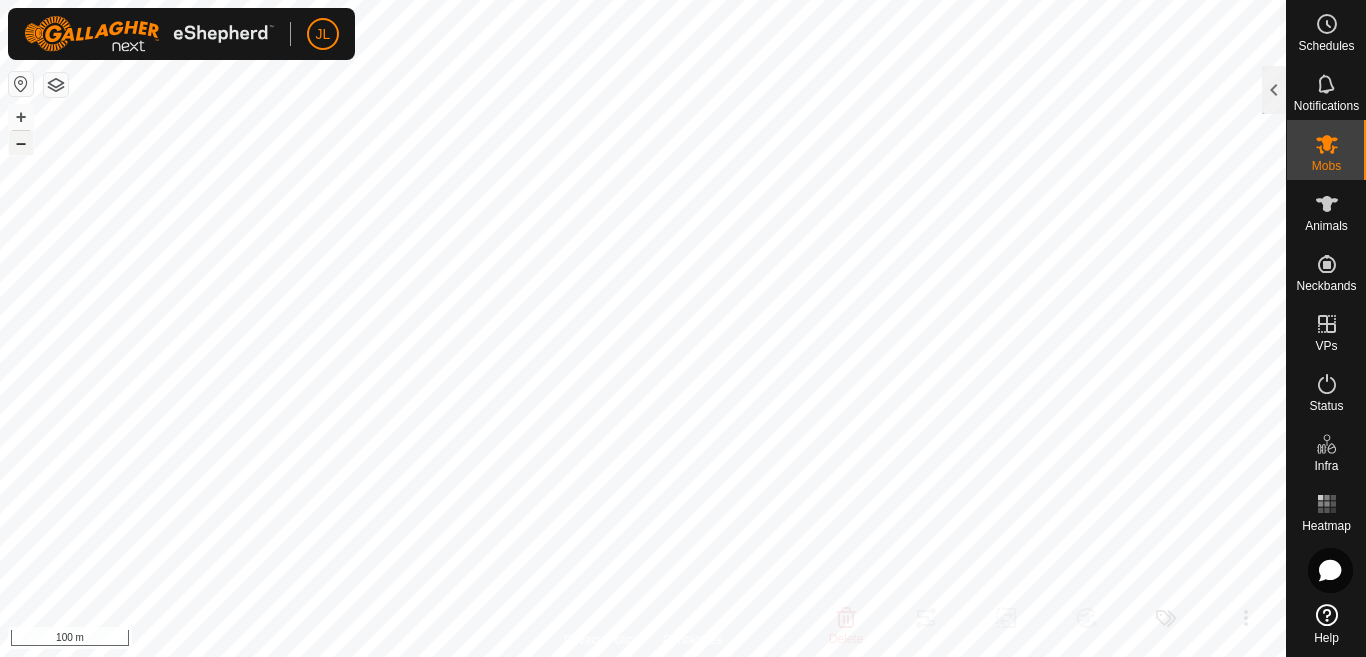 click on "–" at bounding box center (21, 143) 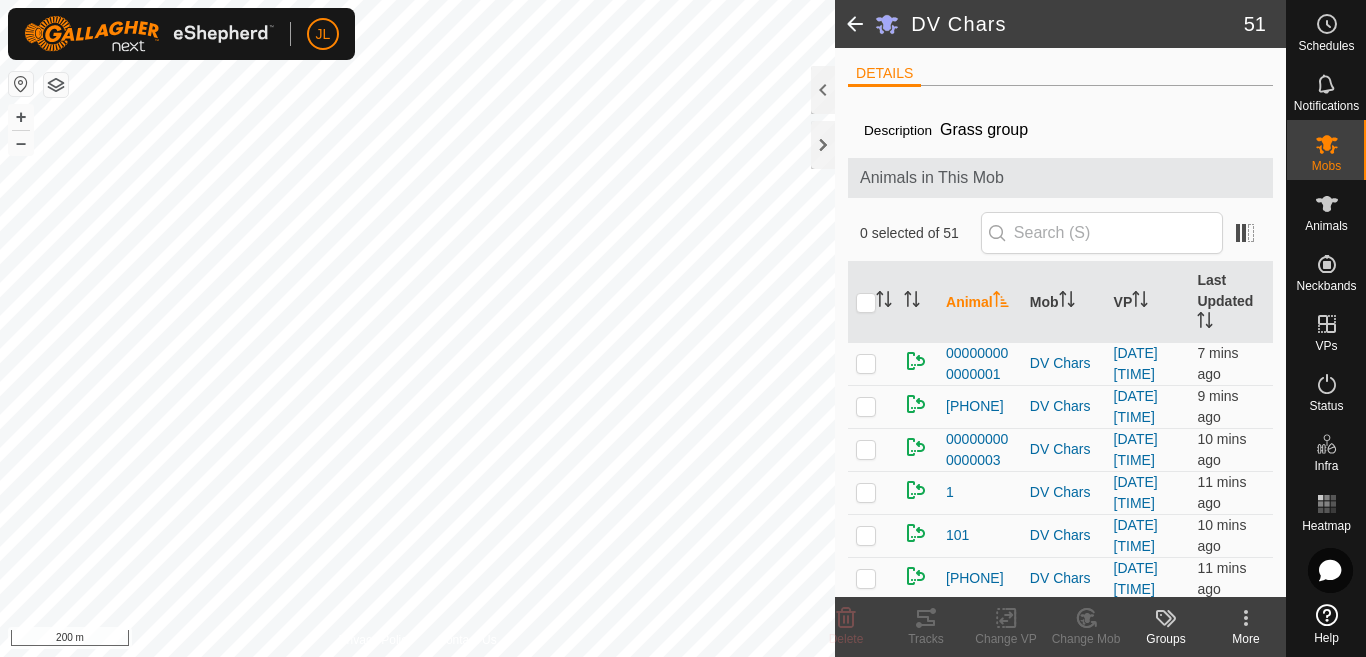scroll, scrollTop: 0, scrollLeft: 0, axis: both 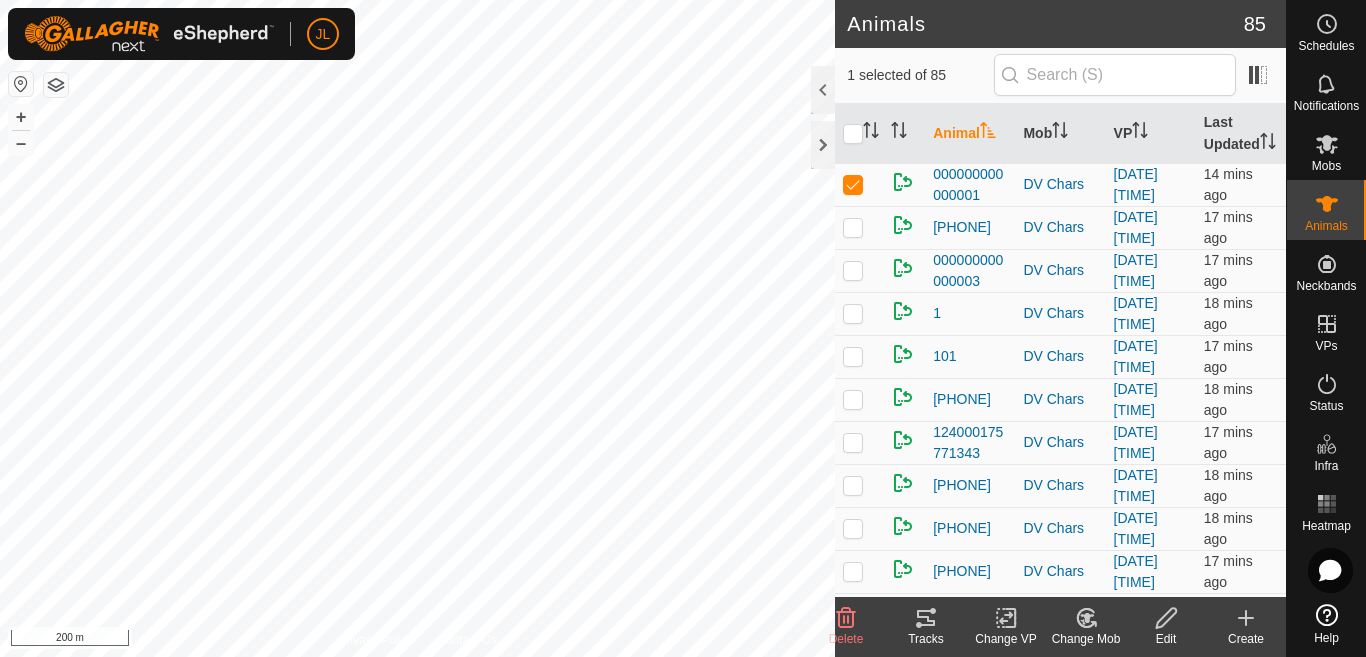 click 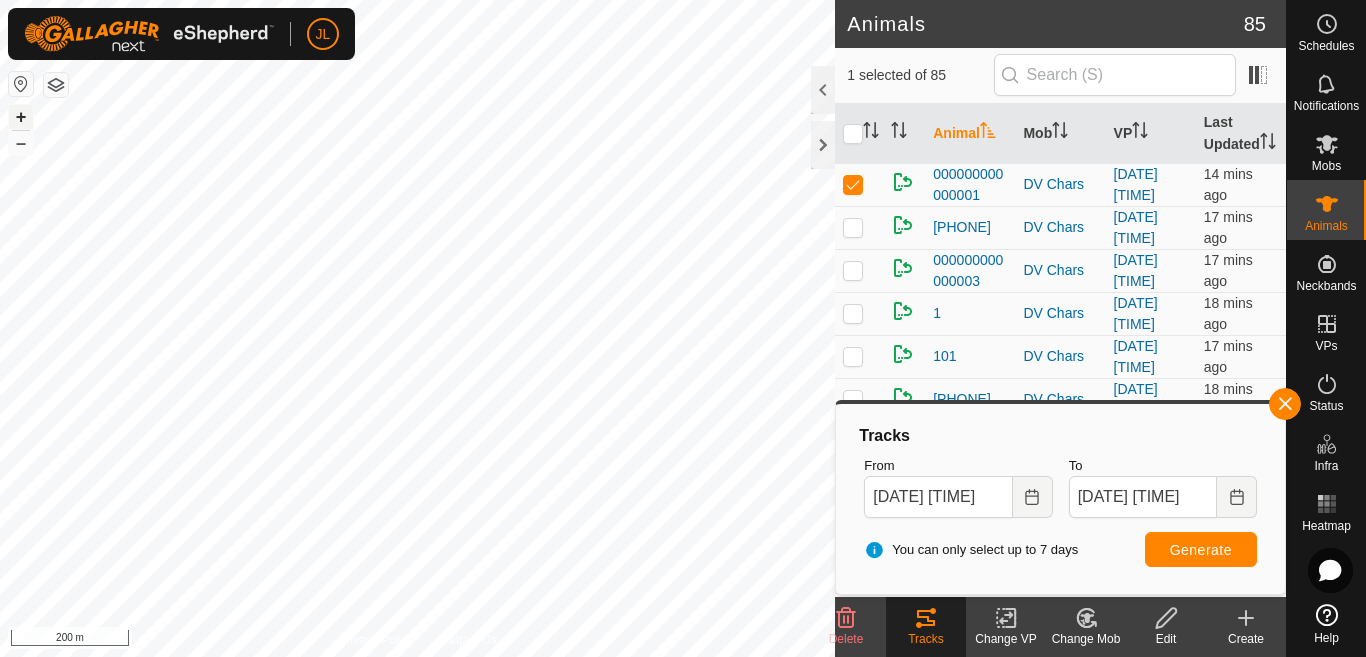 click on "+" at bounding box center [21, 117] 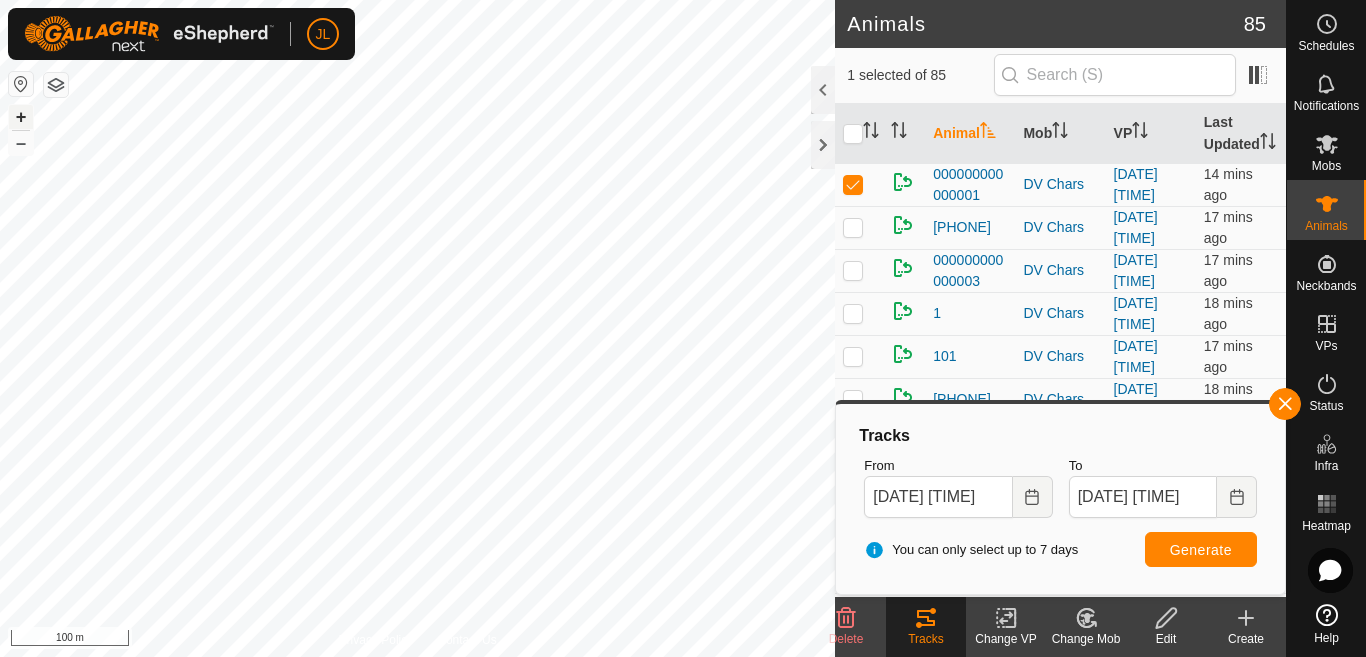 click on "+" at bounding box center (21, 117) 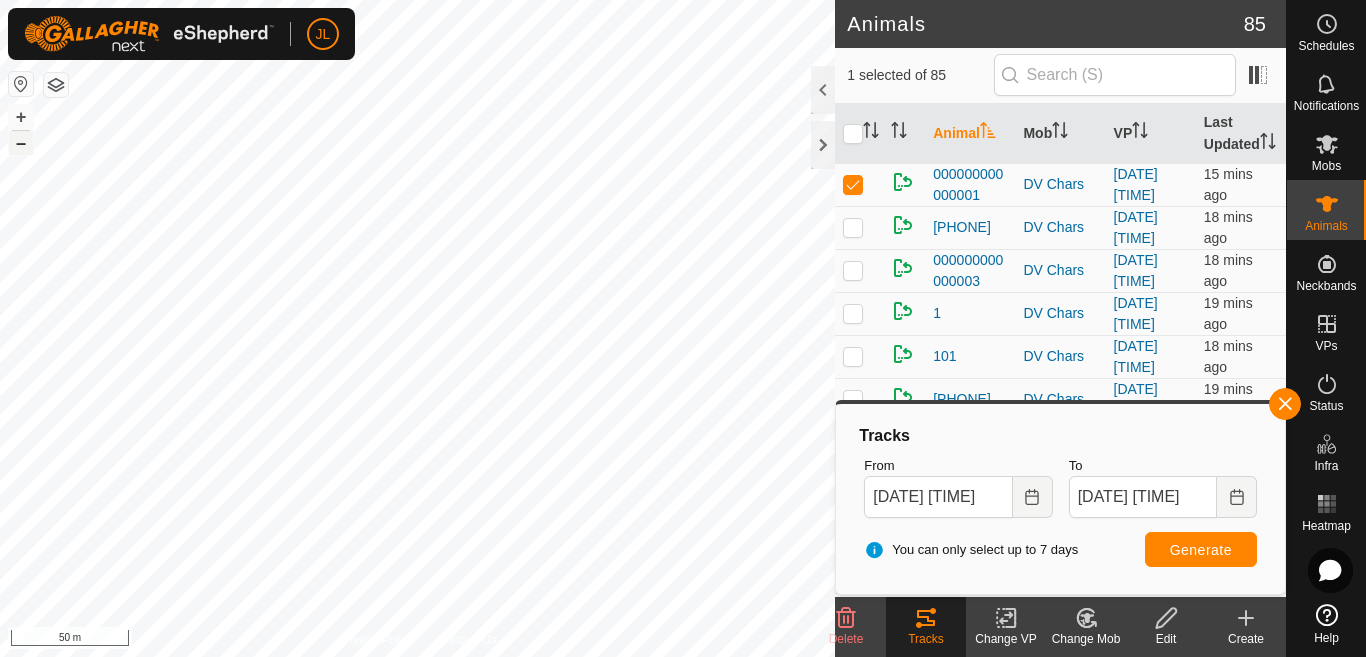 click on "–" at bounding box center (21, 143) 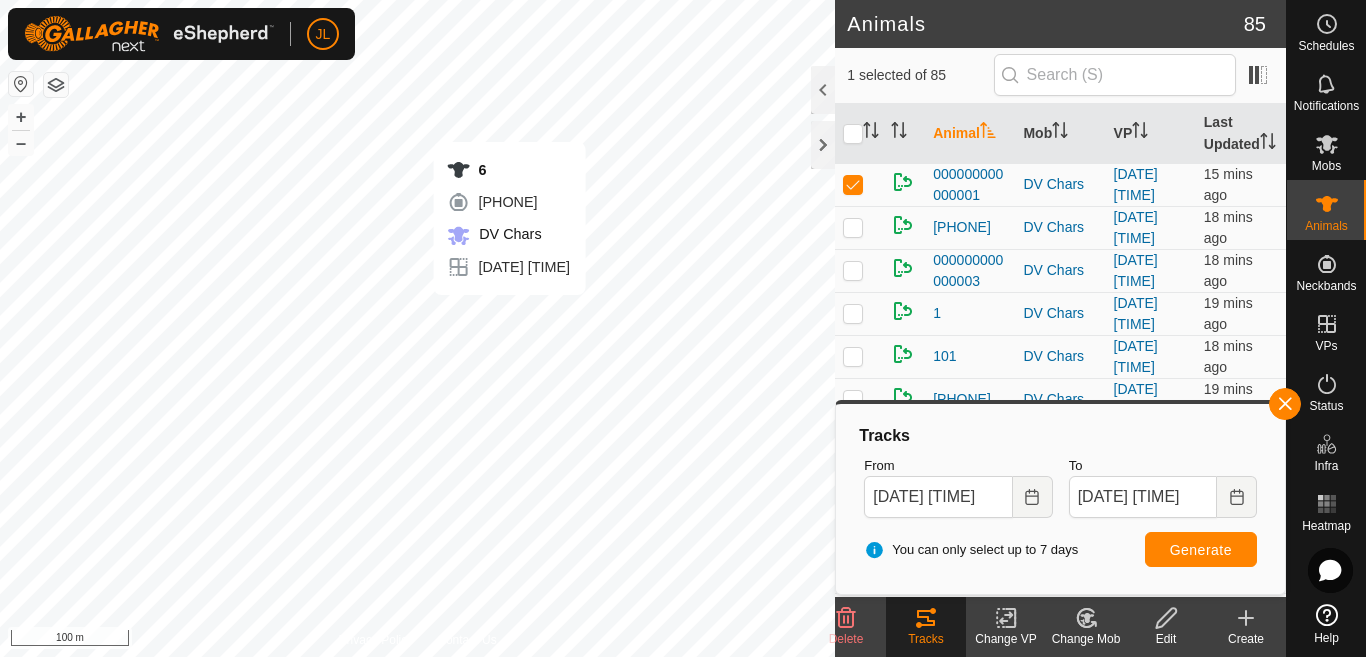 checkbox on "false" 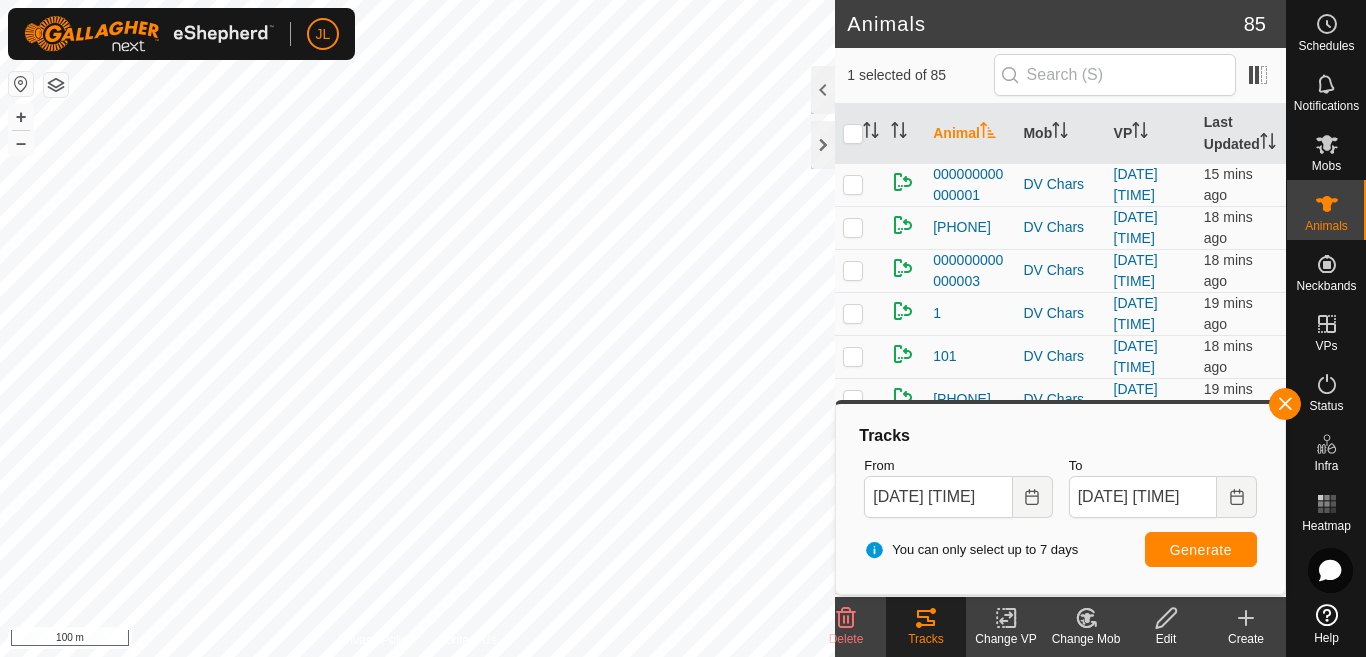 click 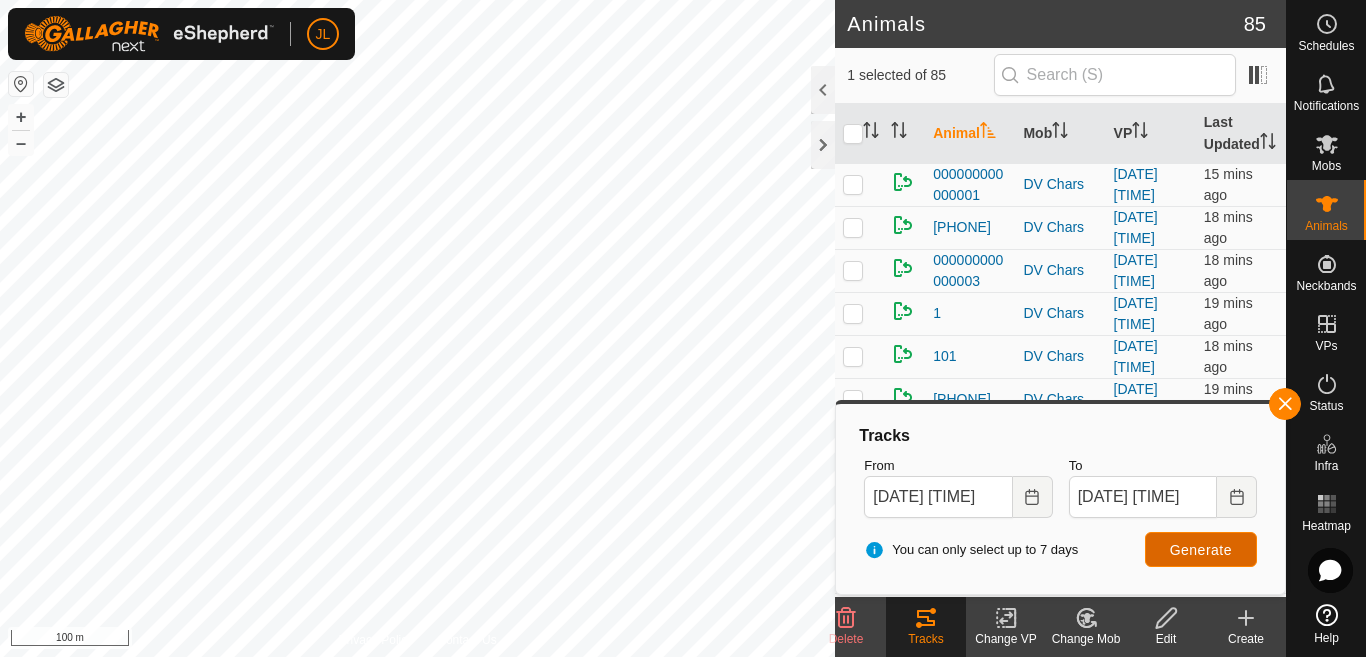 click on "Generate" at bounding box center (1201, 550) 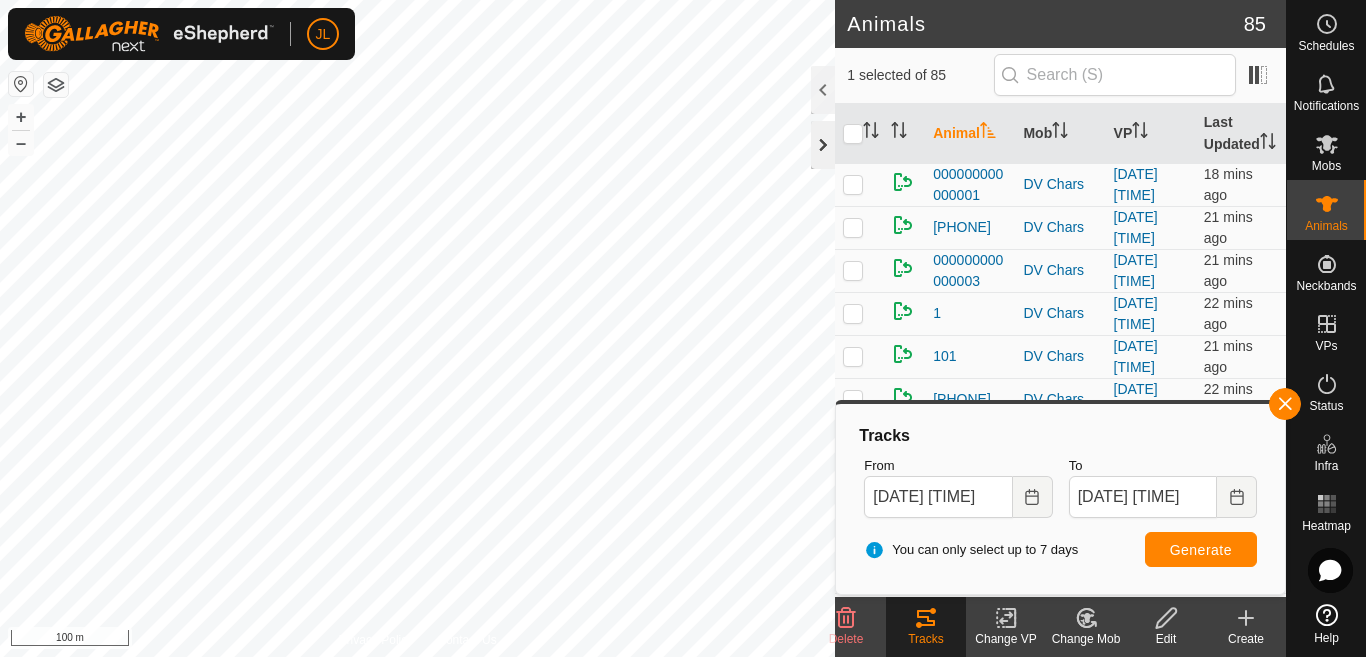 click 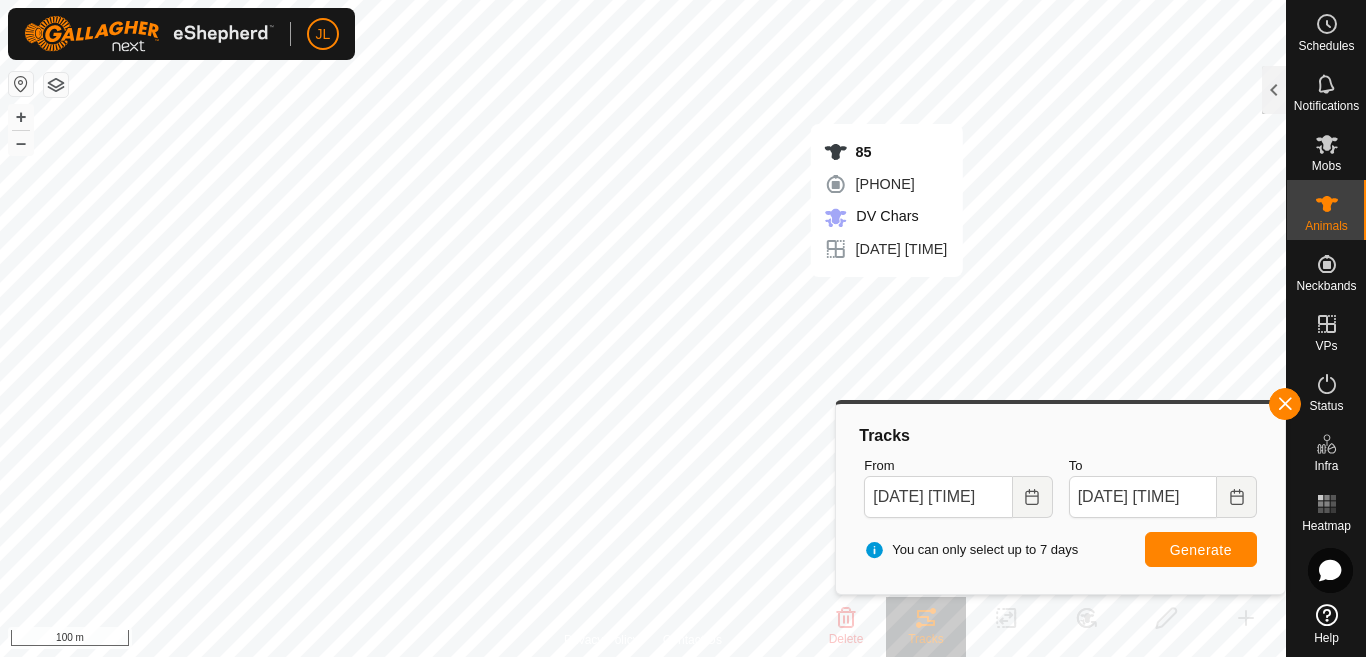checkbox on "false" 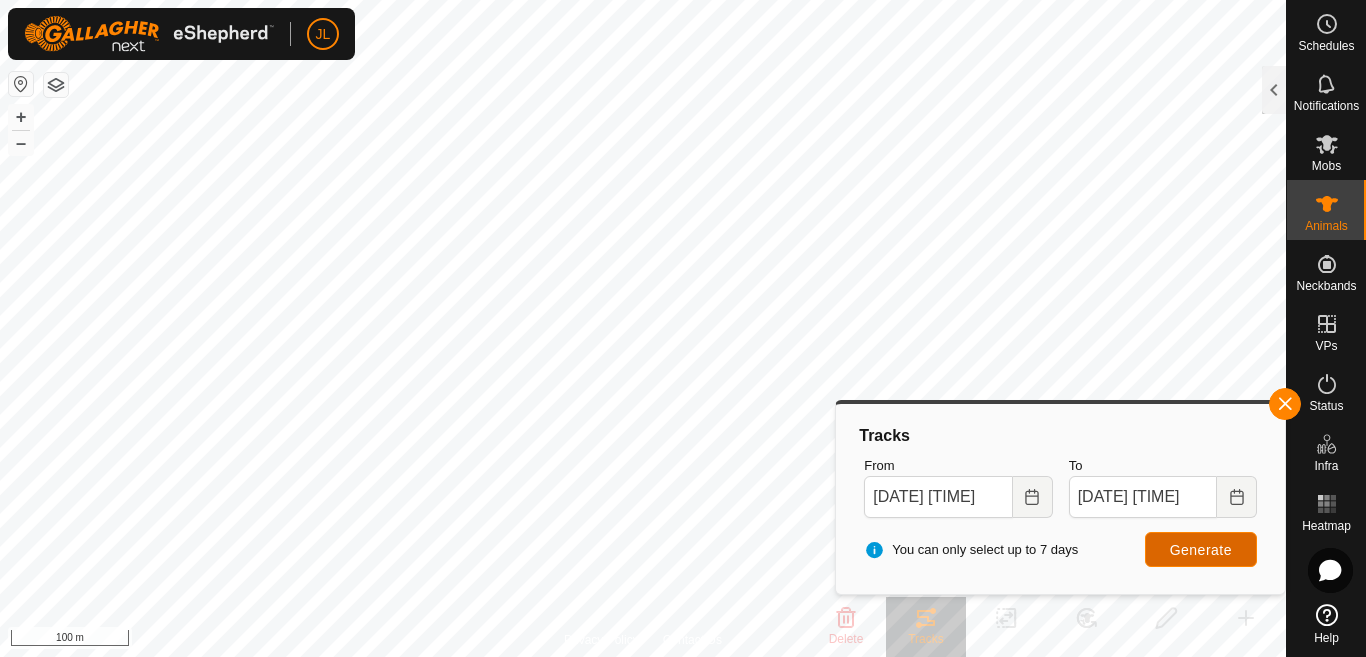 click on "Generate" at bounding box center (1201, 549) 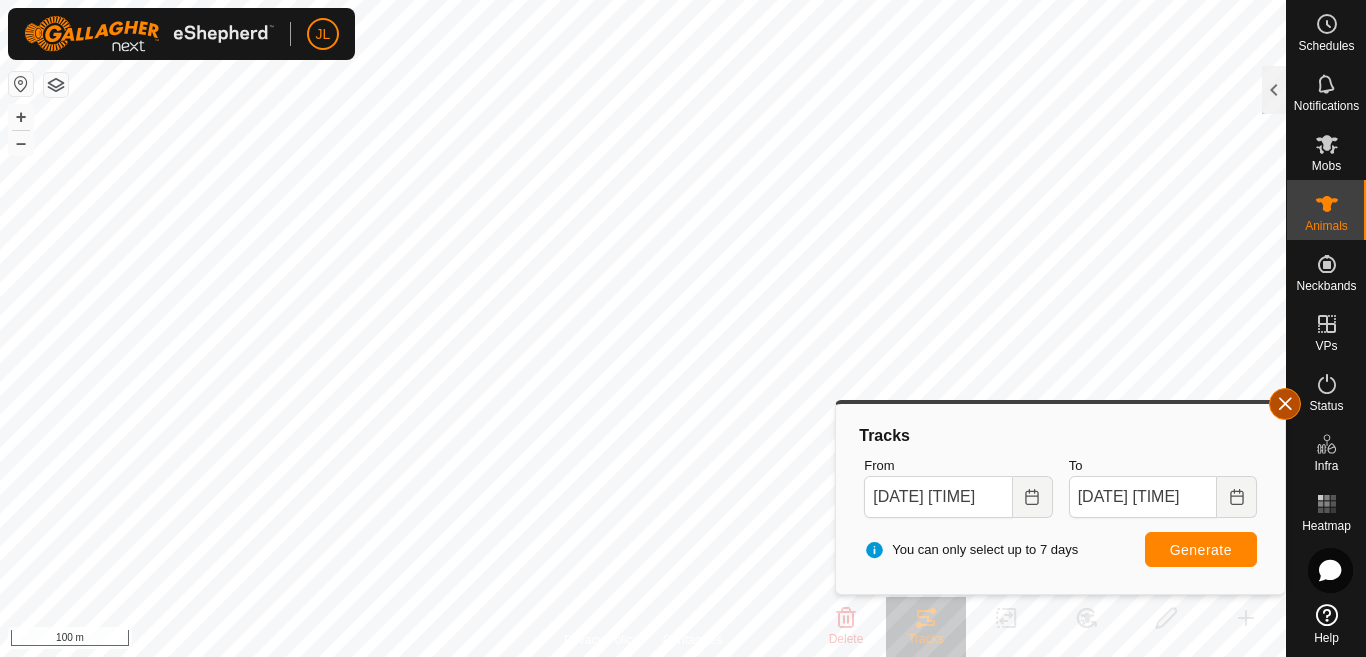 click at bounding box center [1285, 404] 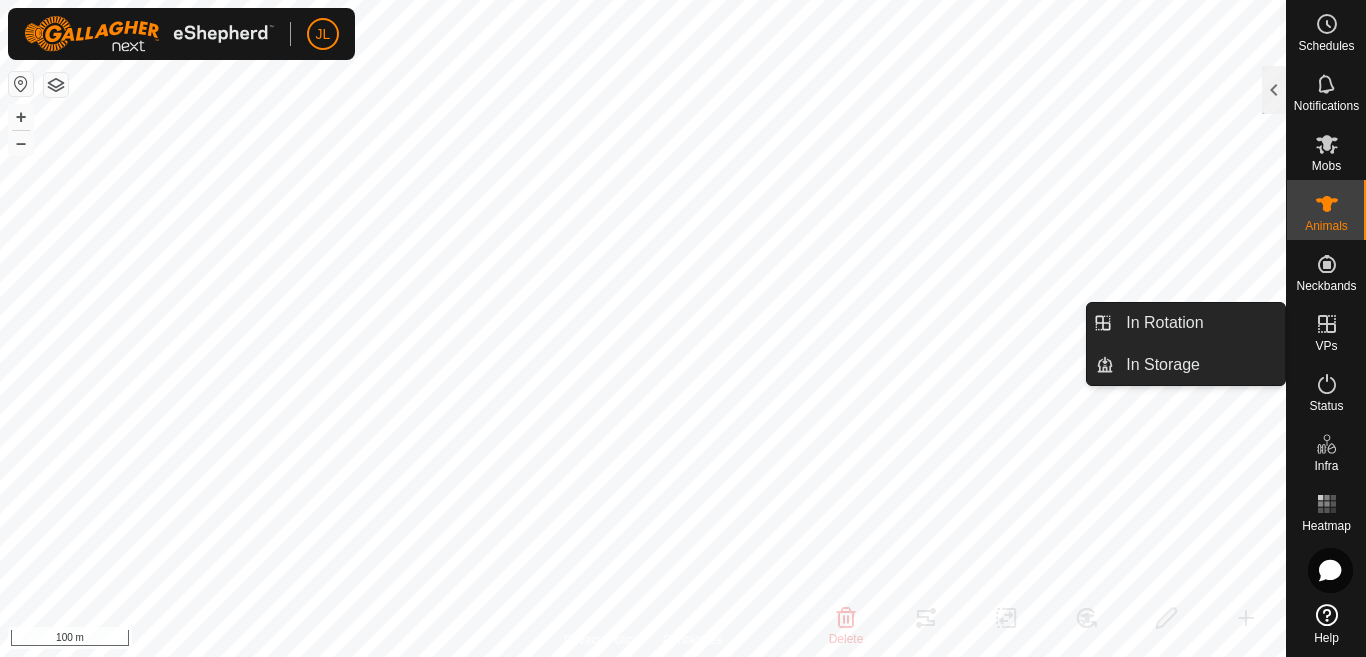 click 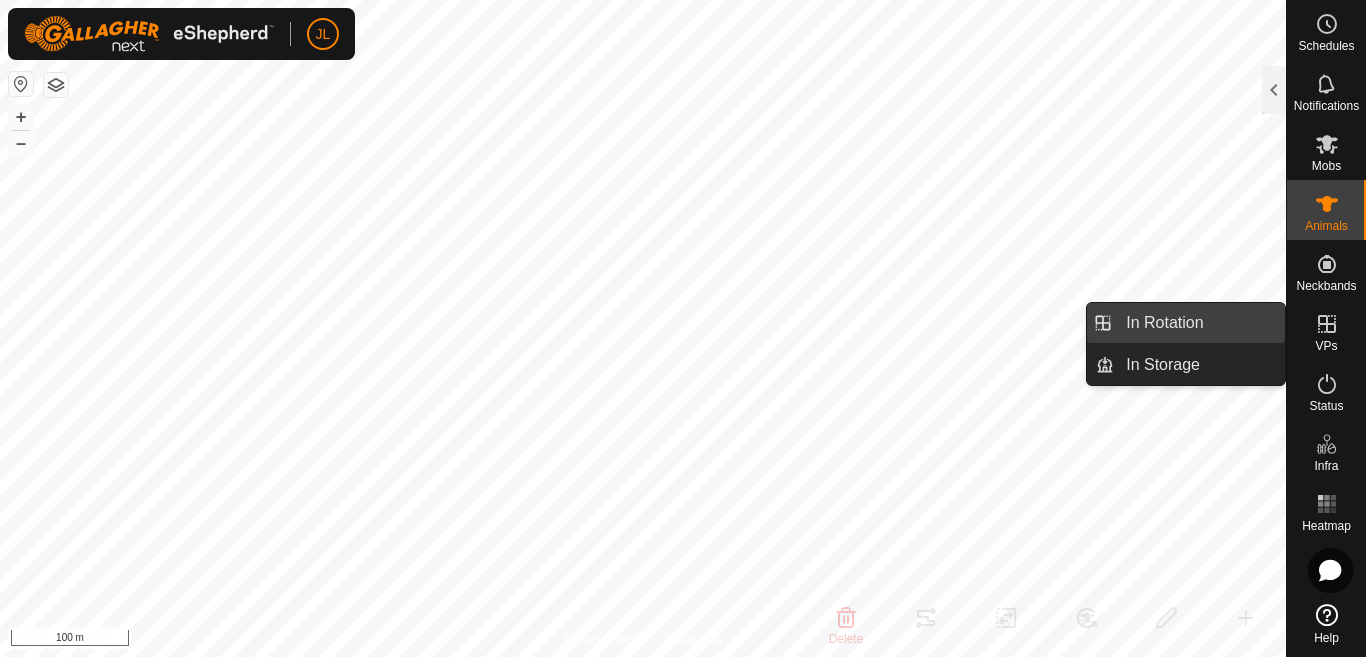 click on "In Rotation" at bounding box center [1199, 323] 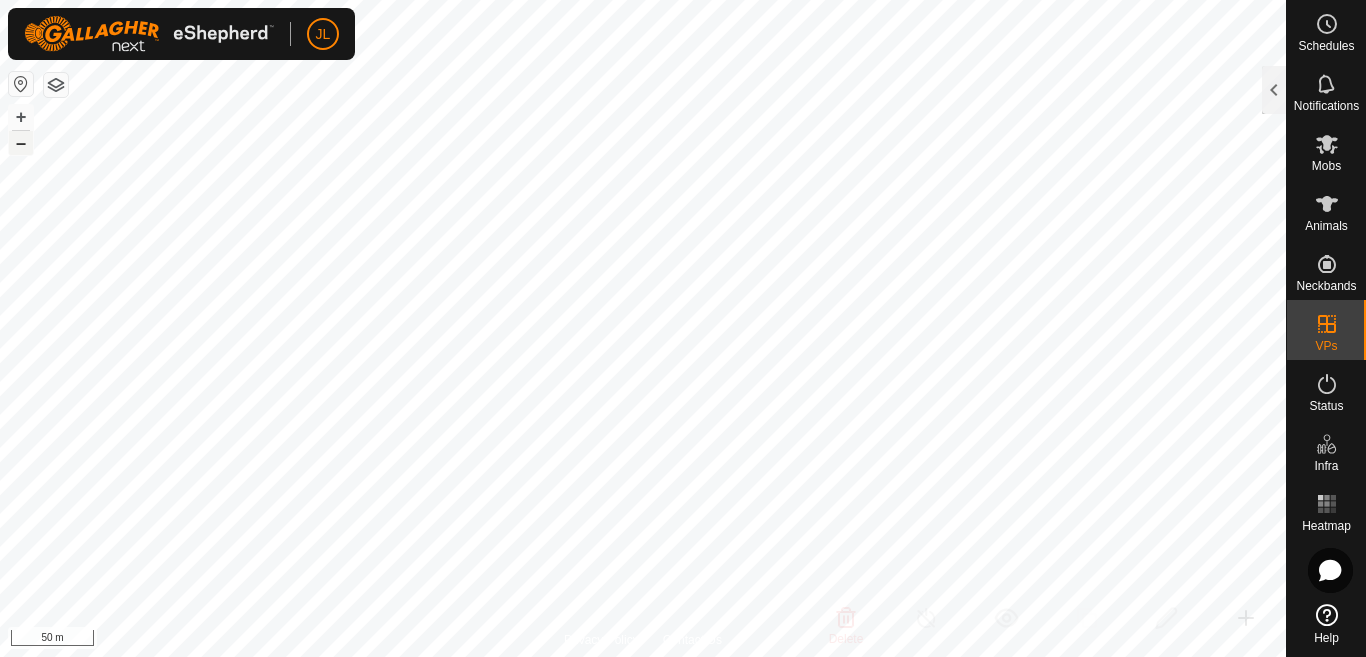 click on "–" at bounding box center (21, 143) 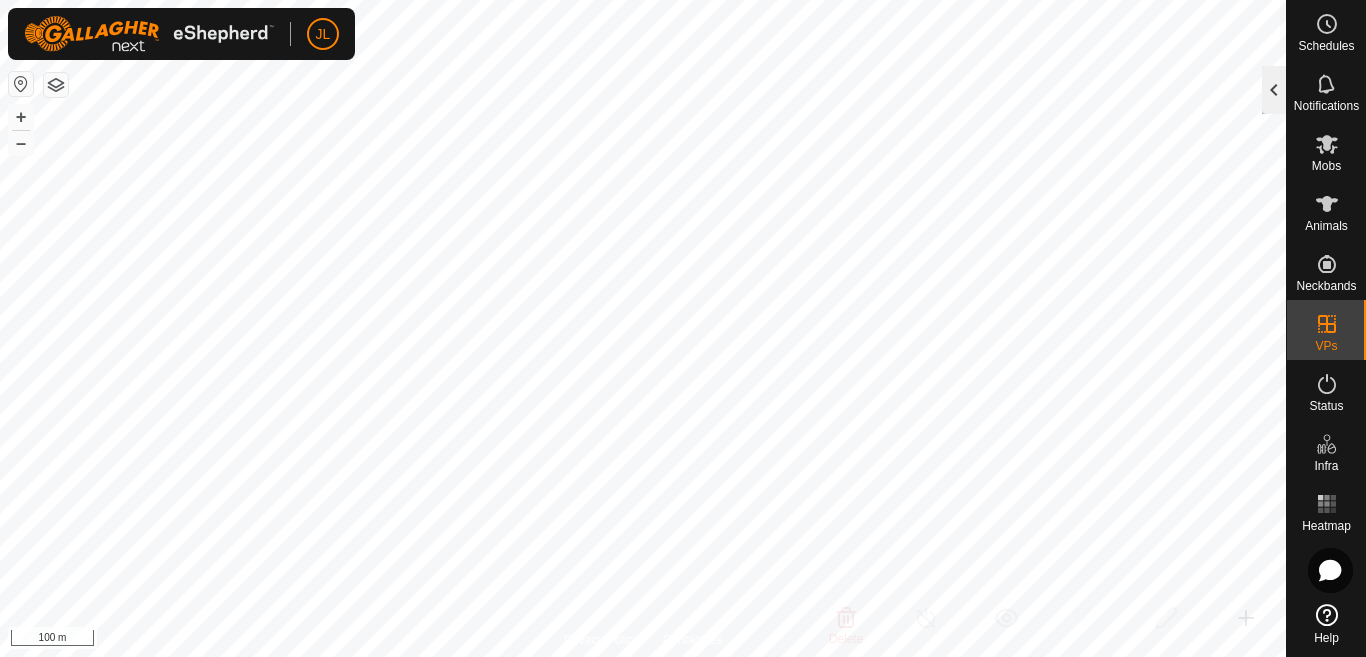 click 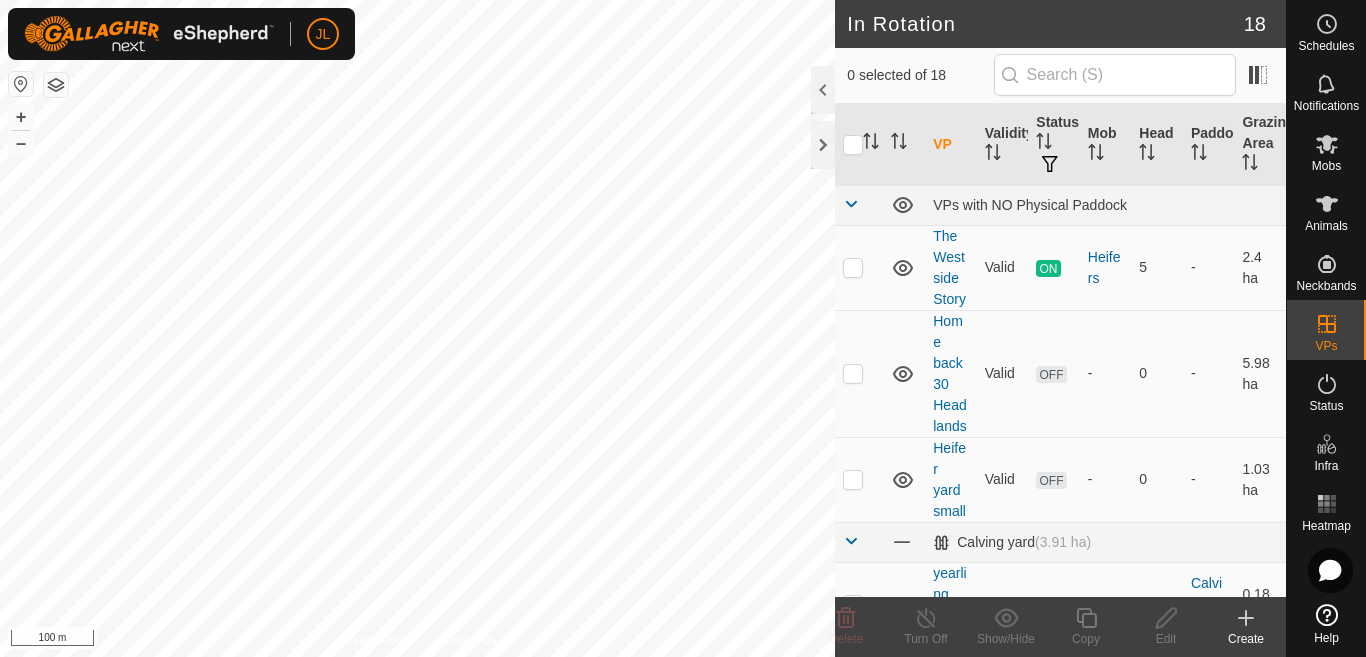 click 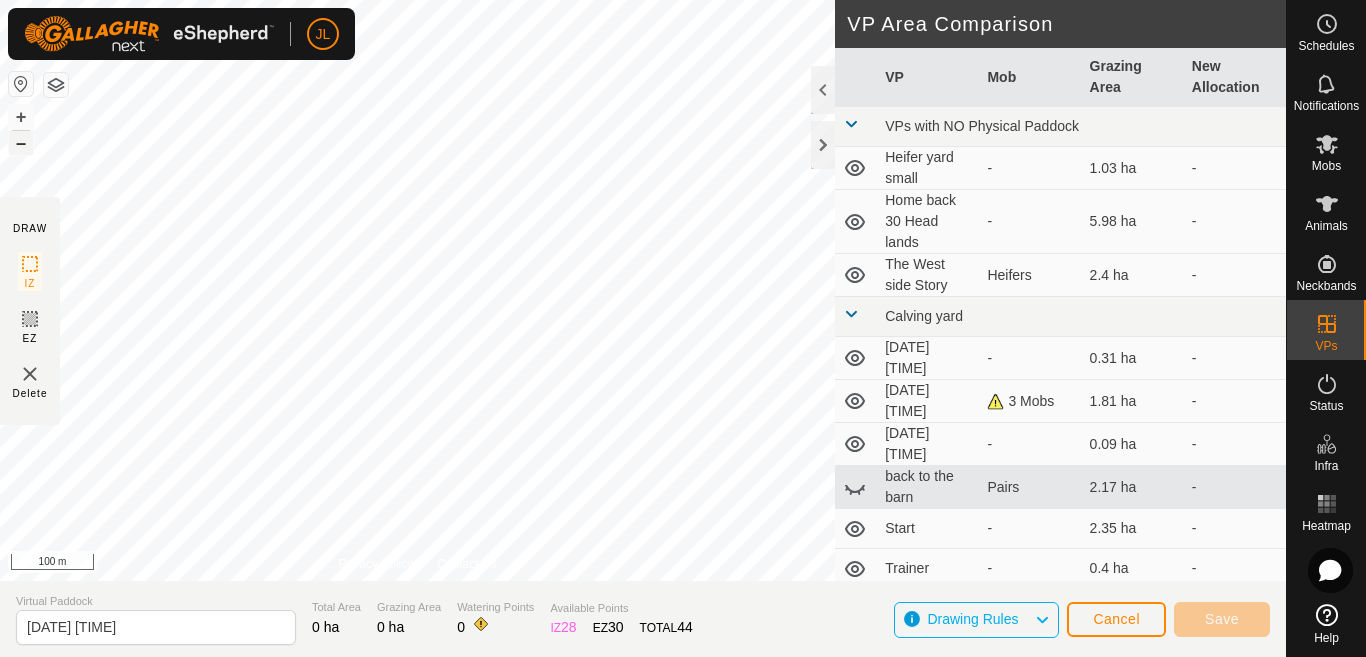 click on "–" at bounding box center (21, 143) 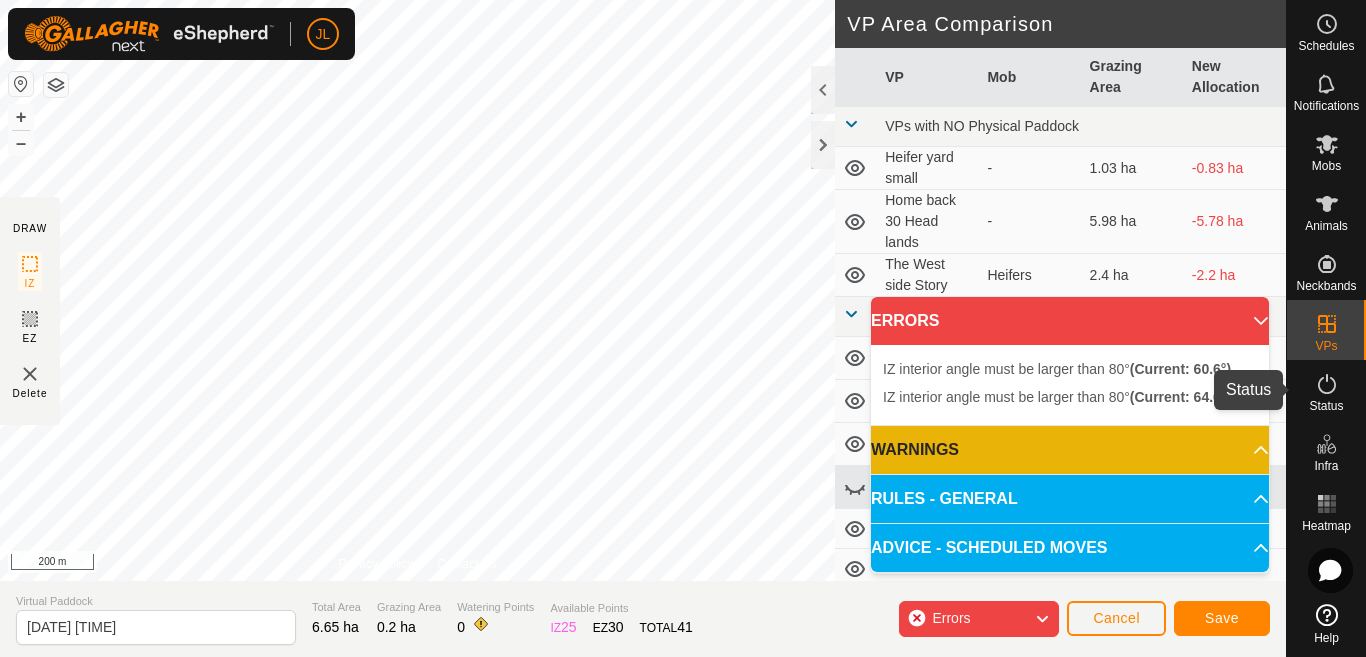click at bounding box center [1327, 384] 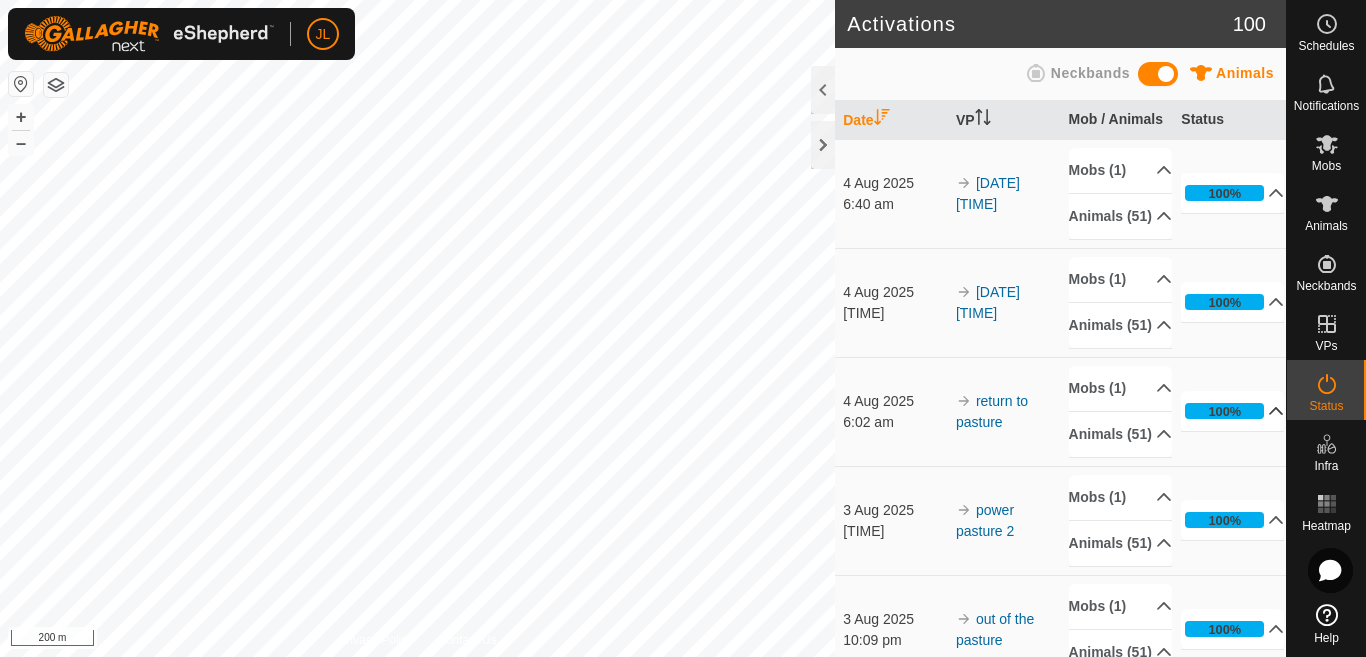 click 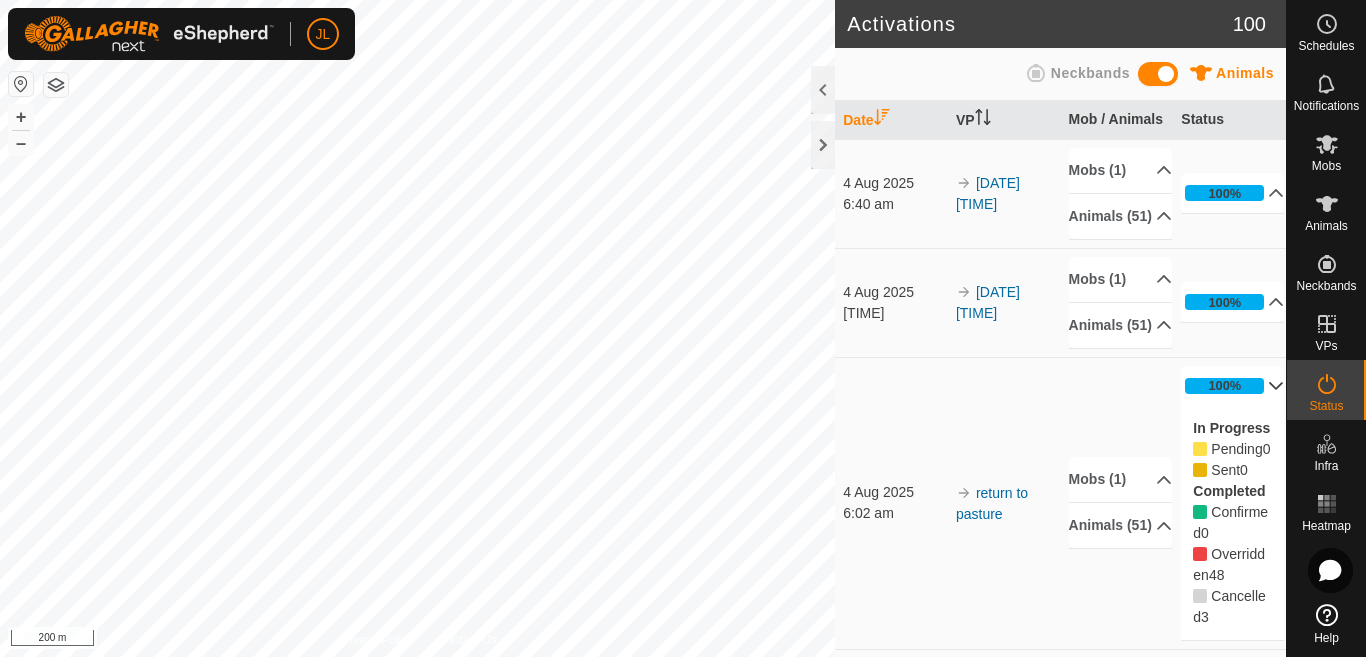 click on "100%" at bounding box center [1232, 386] 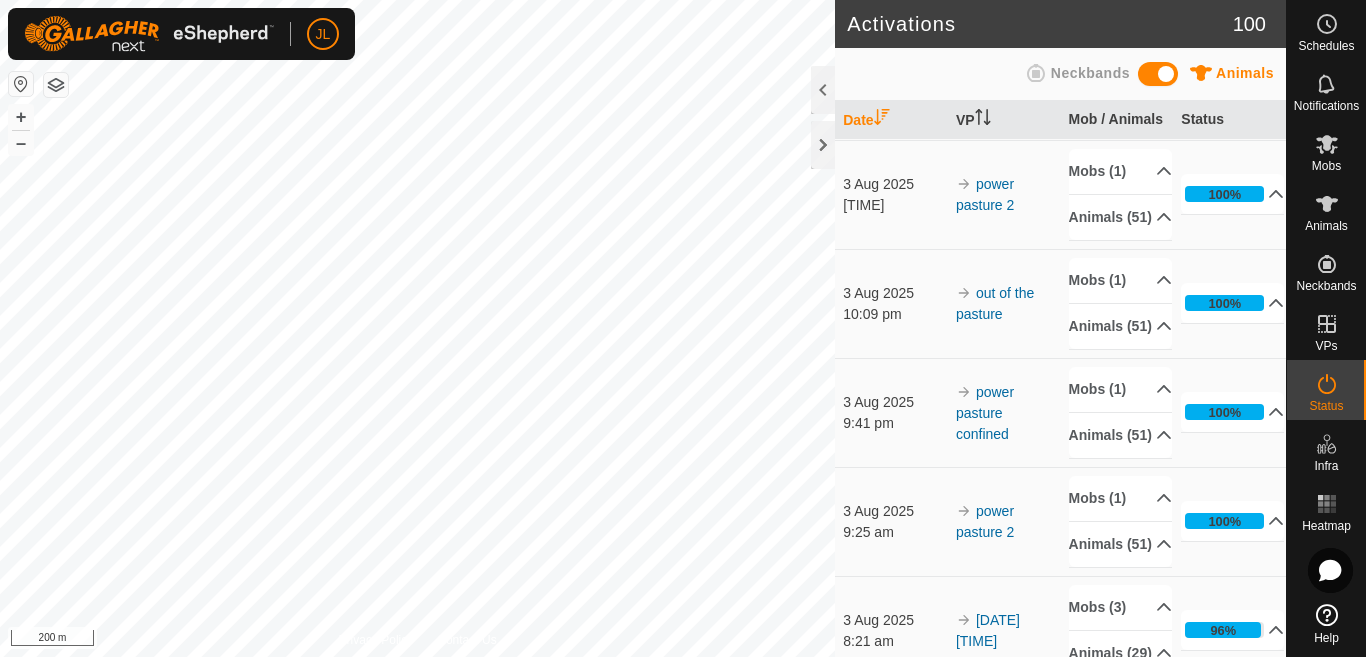 scroll, scrollTop: 0, scrollLeft: 0, axis: both 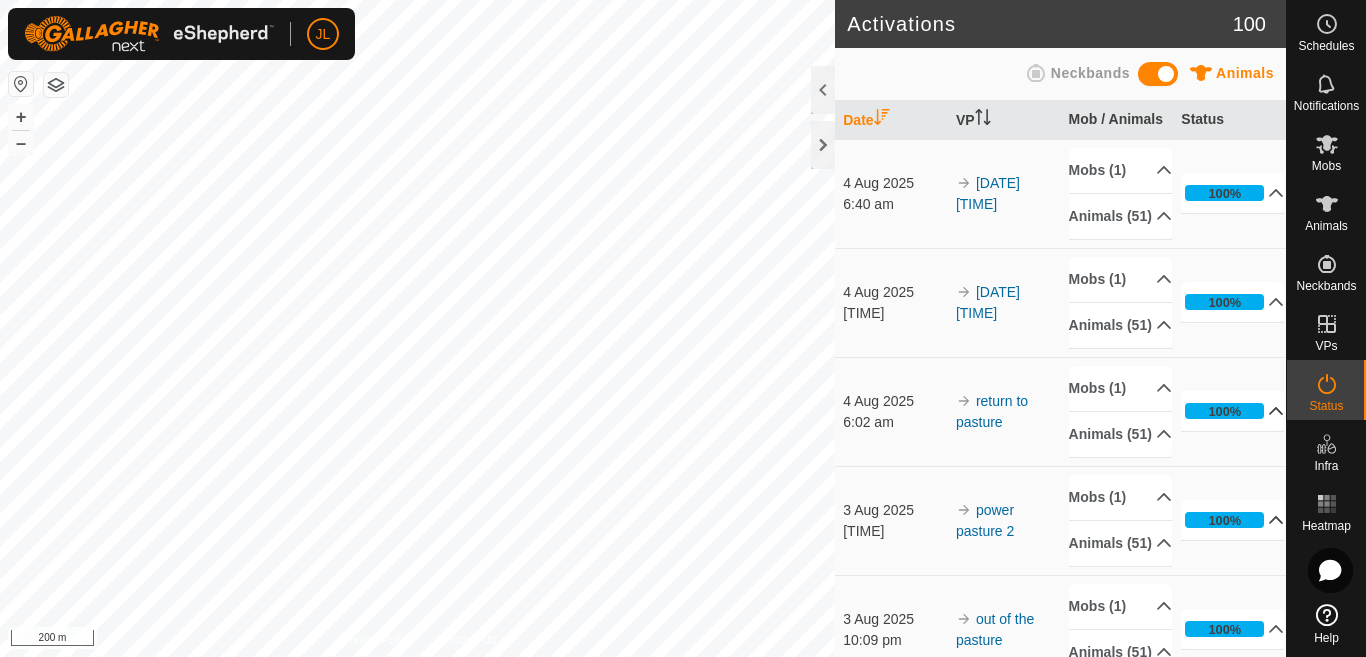 click 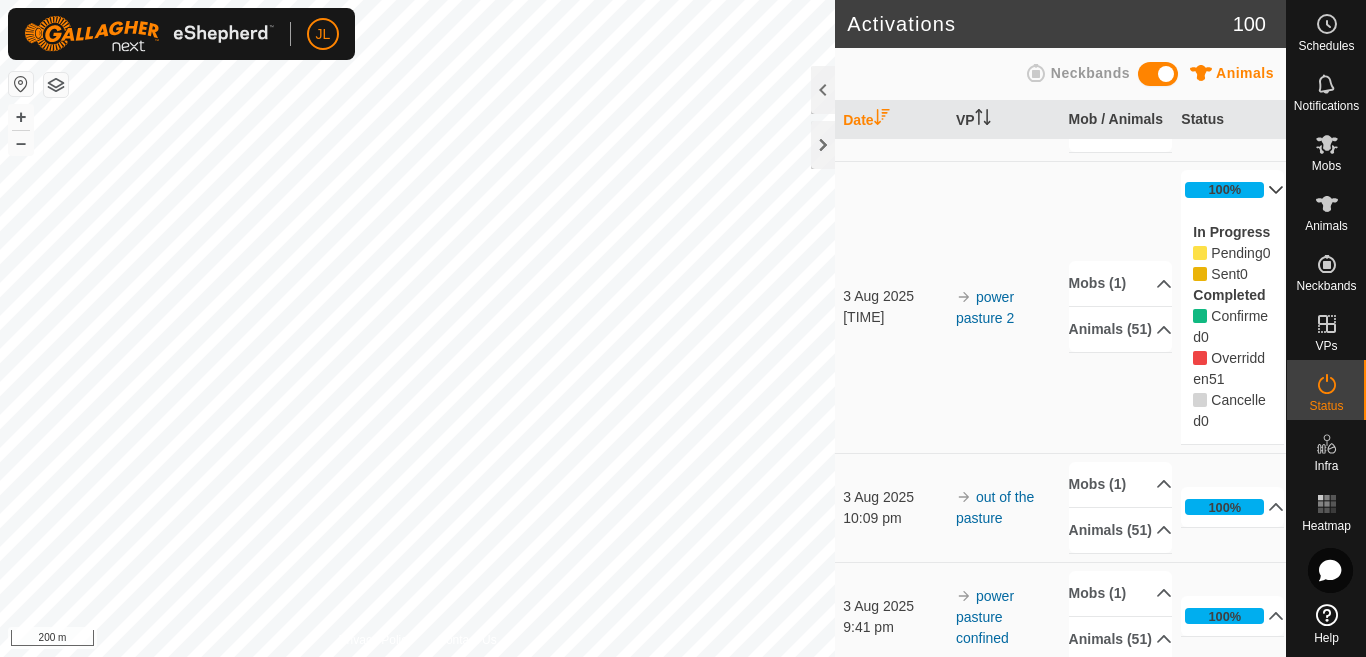 scroll, scrollTop: 320, scrollLeft: 0, axis: vertical 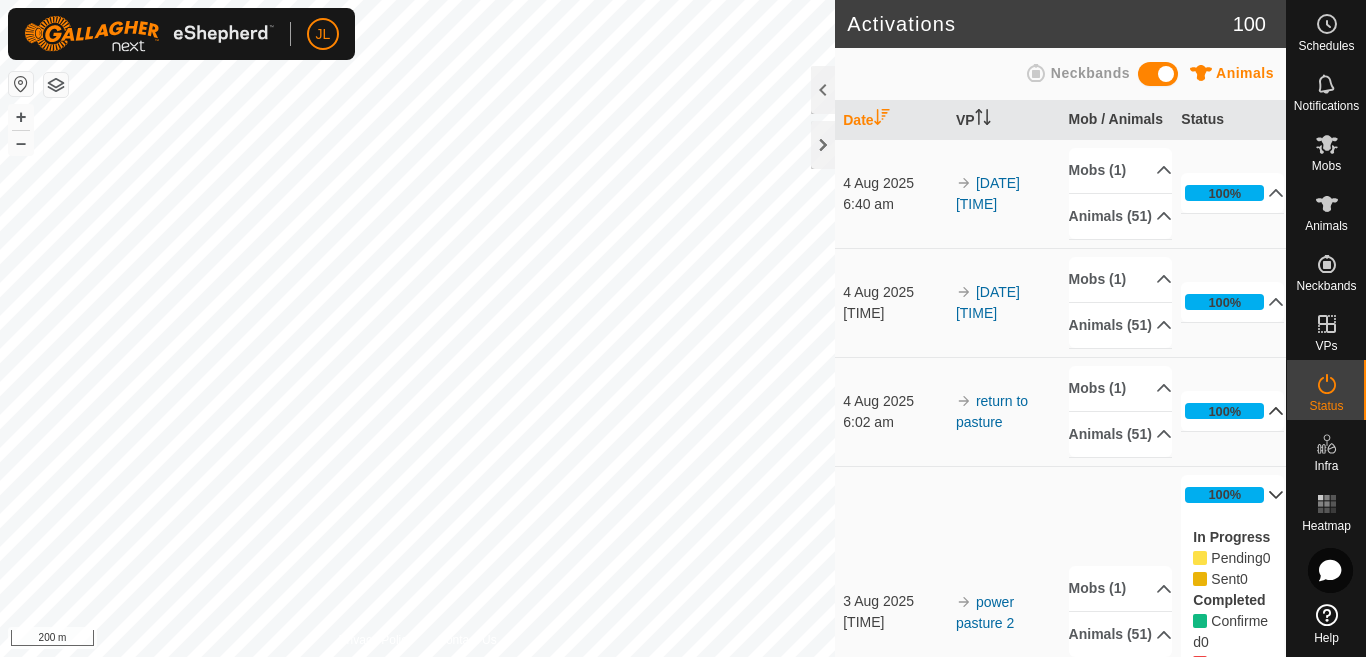 click on "100%" at bounding box center (1232, 411) 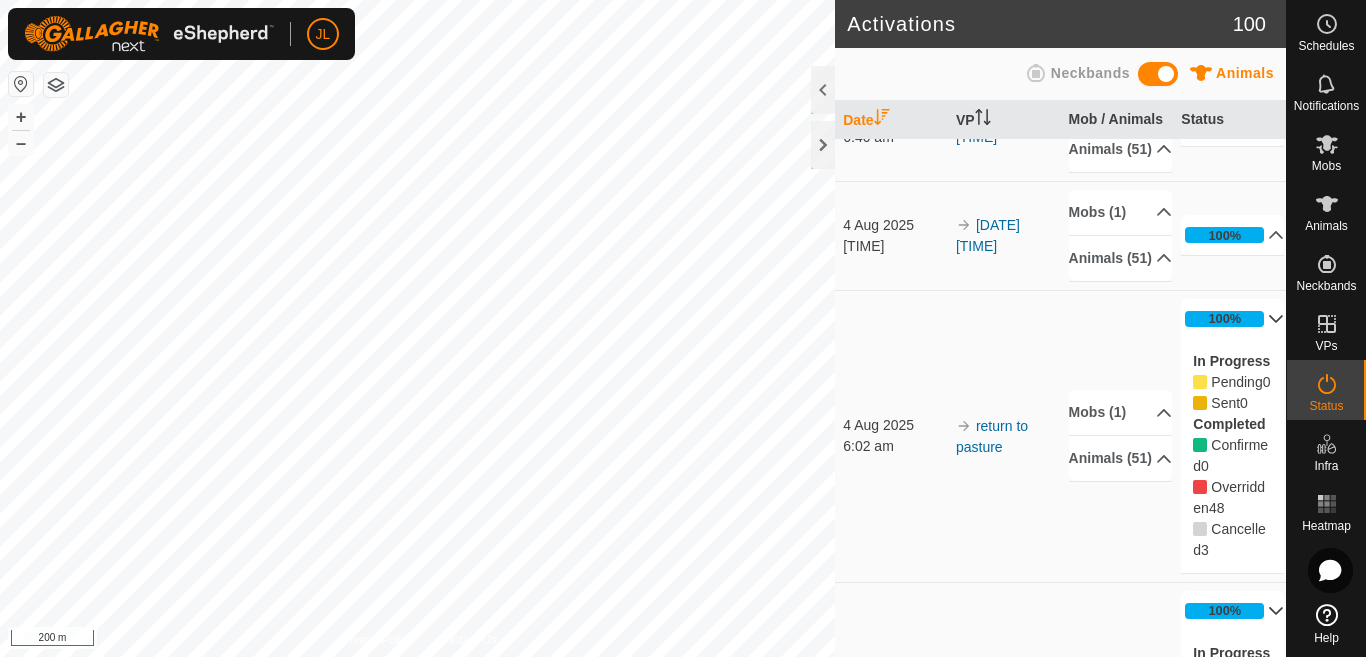 scroll, scrollTop: 40, scrollLeft: 0, axis: vertical 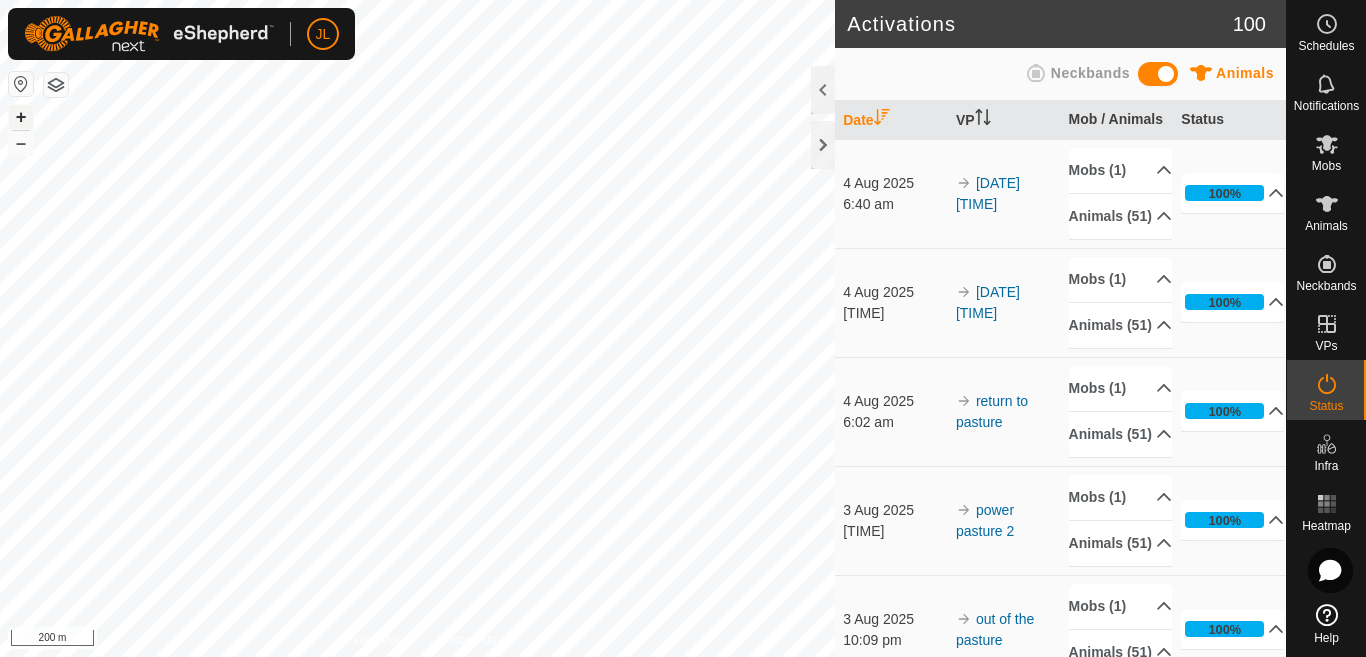 click on "+" at bounding box center [21, 117] 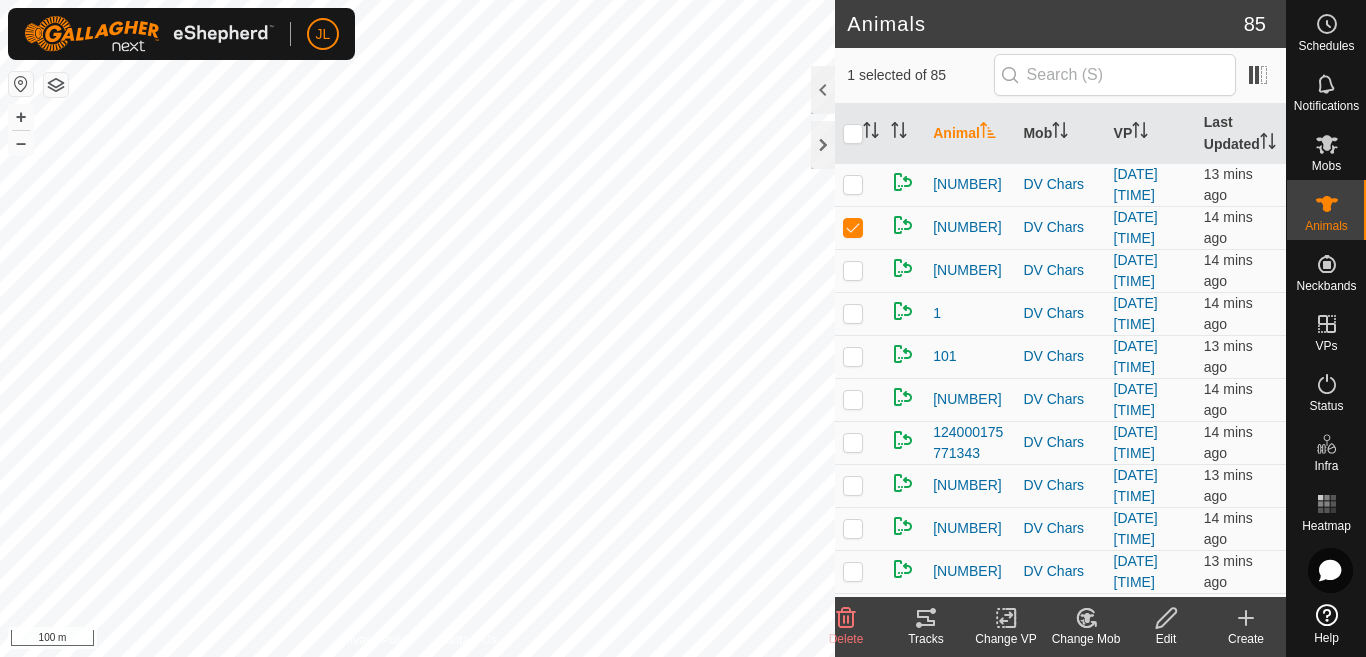 click 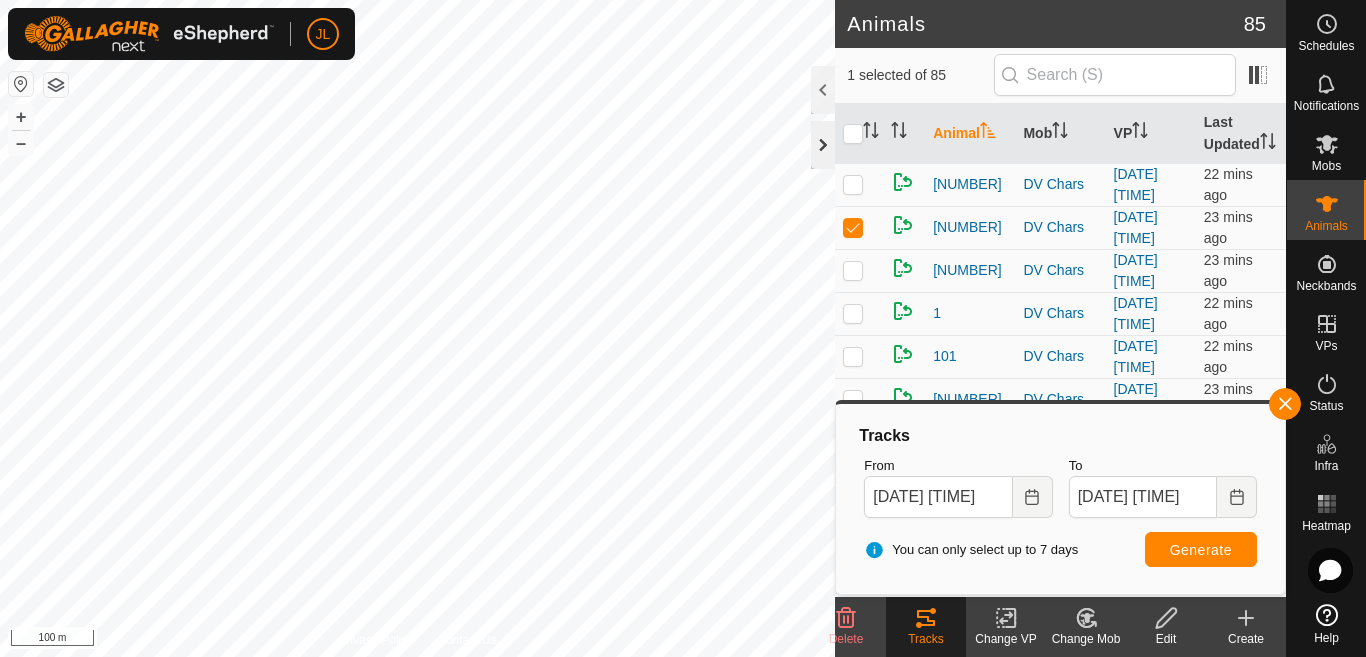 click 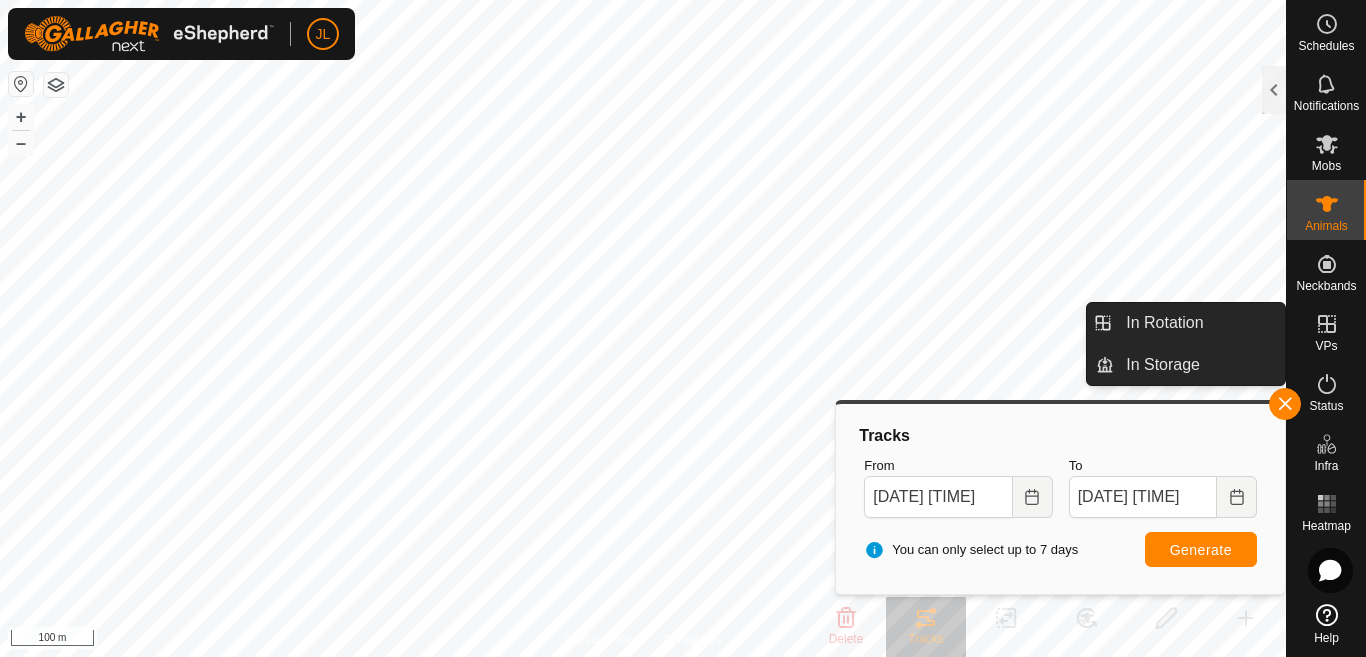 click 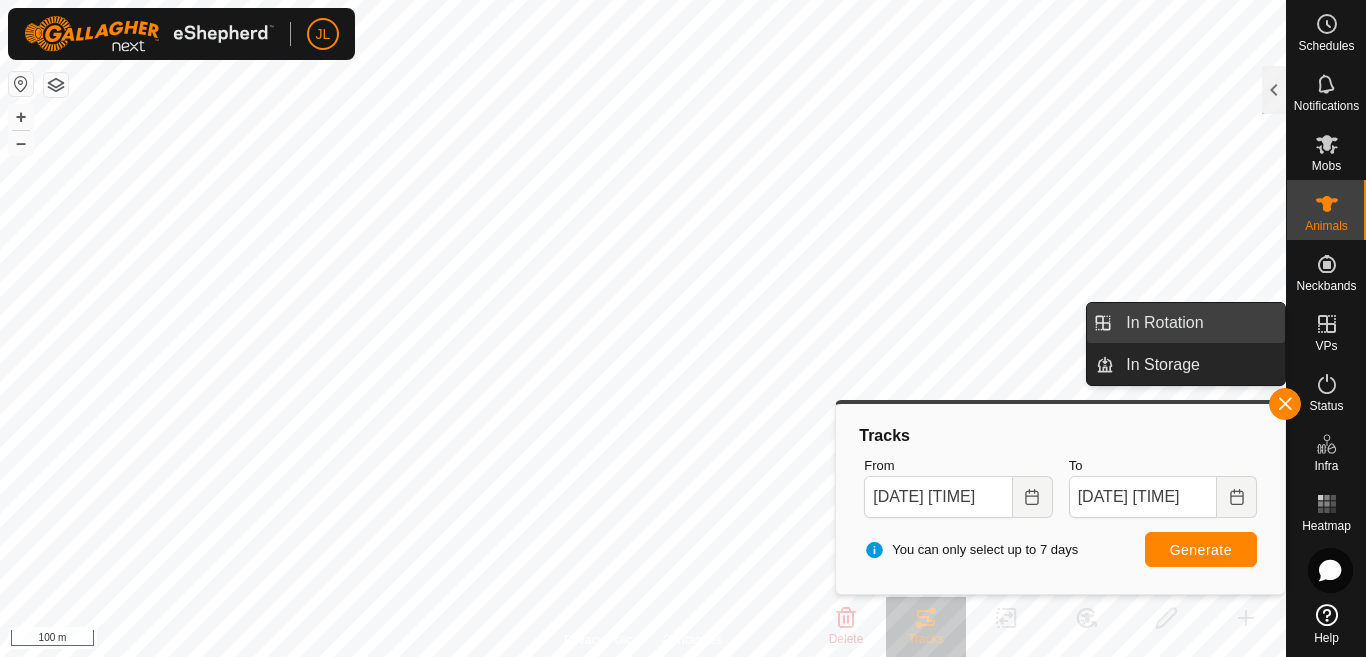click on "In Rotation" at bounding box center (1199, 323) 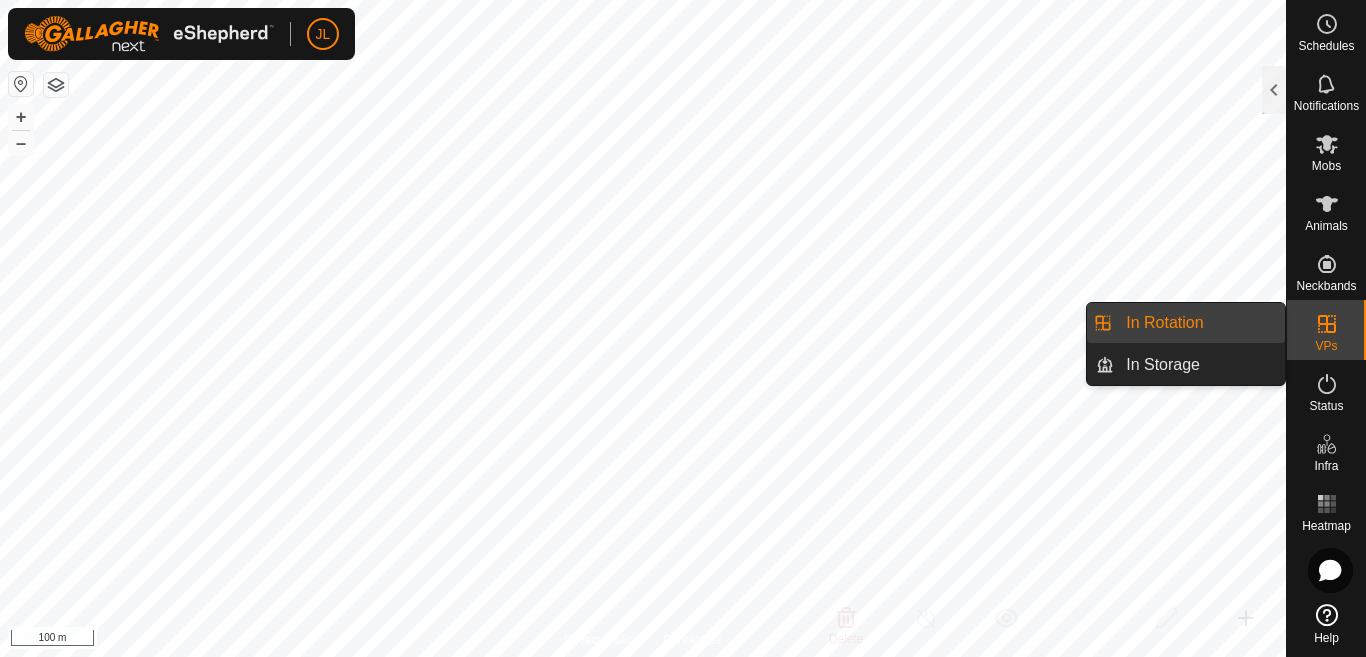 click on "In Rotation" at bounding box center [1199, 323] 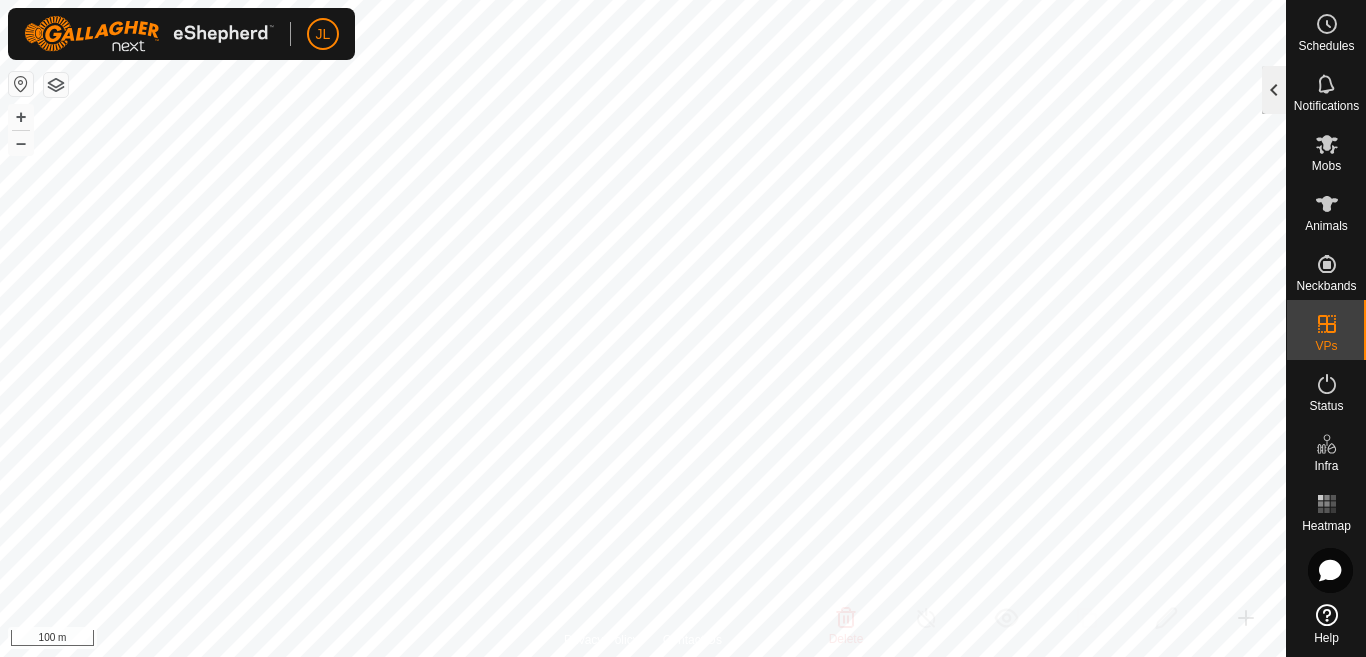 click 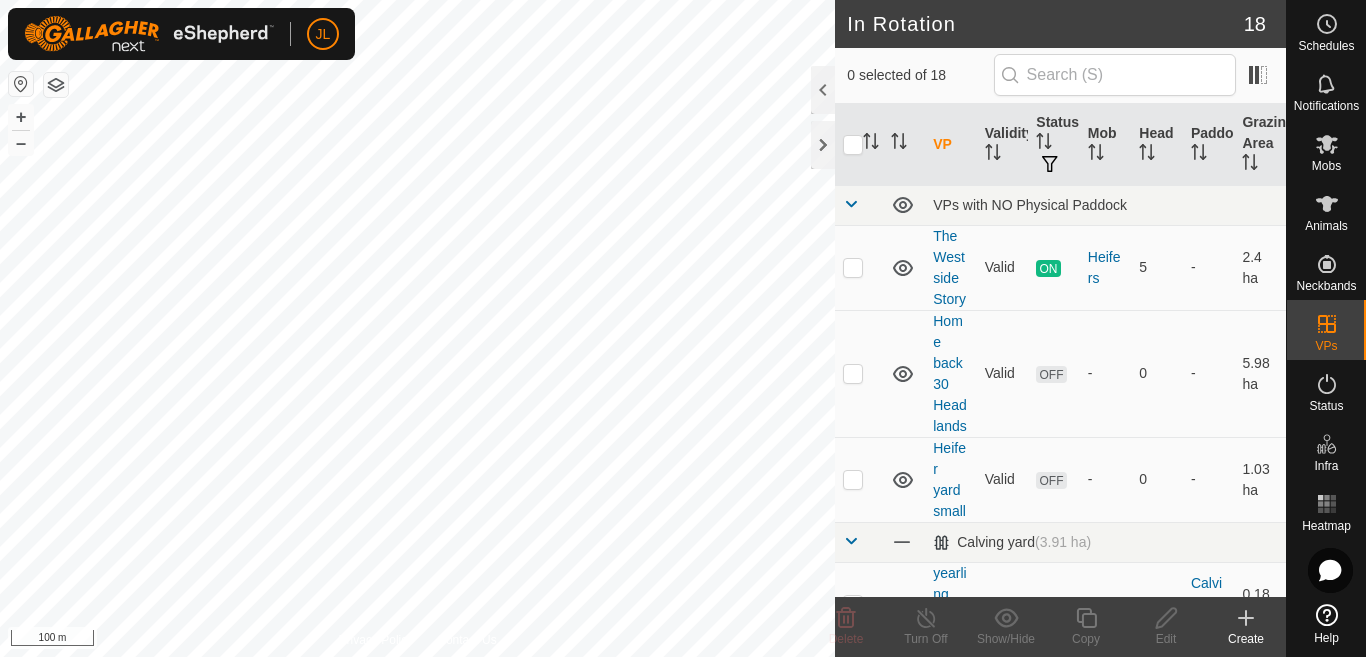 click 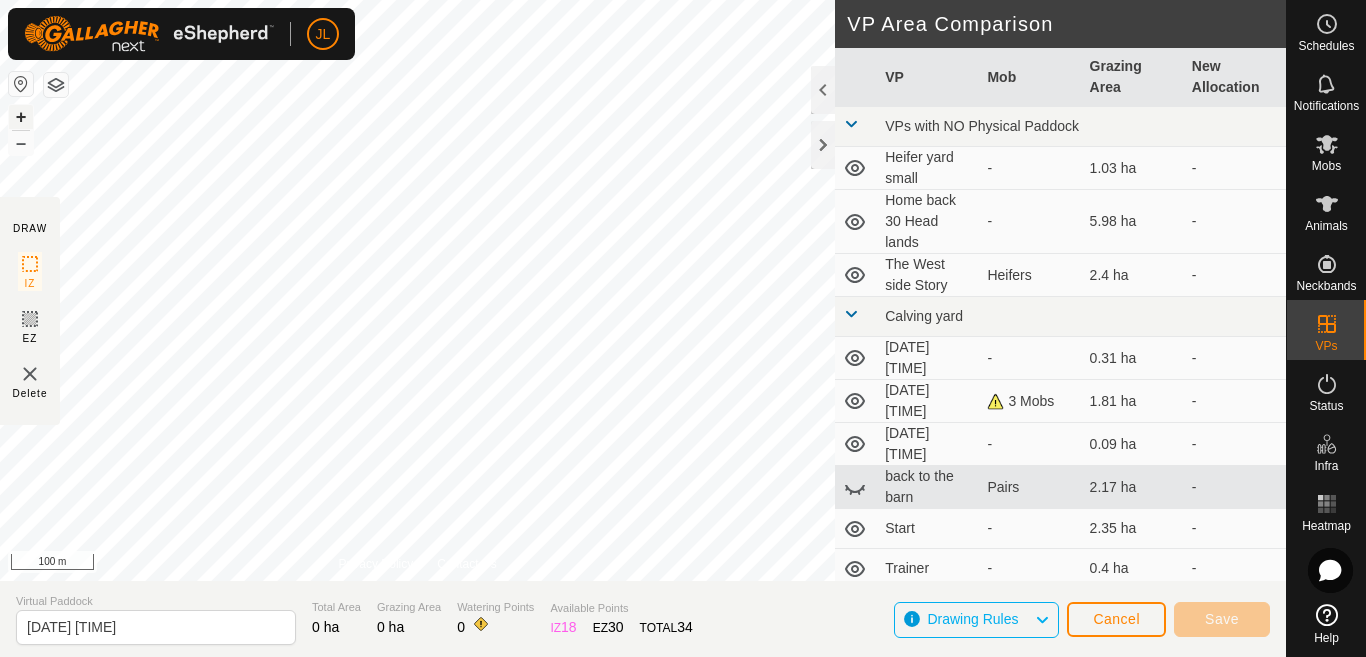 click on "+" at bounding box center (21, 117) 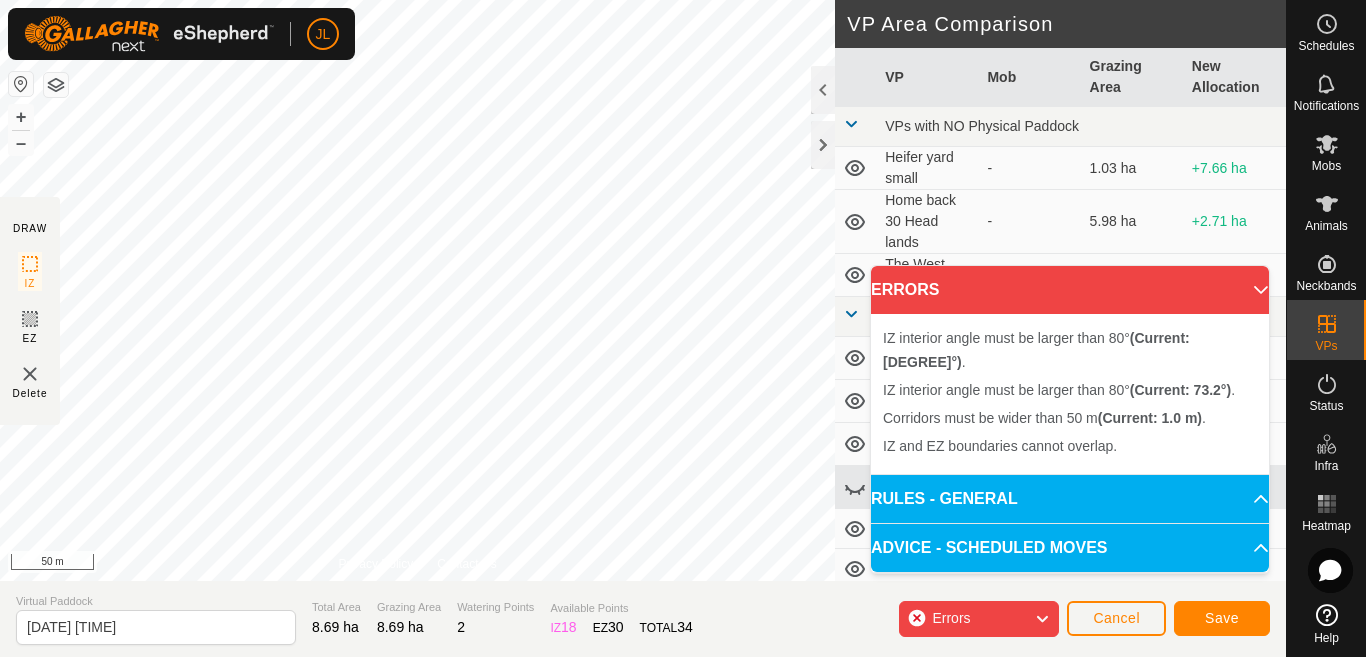 click on "ERRORS" at bounding box center (1070, 290) 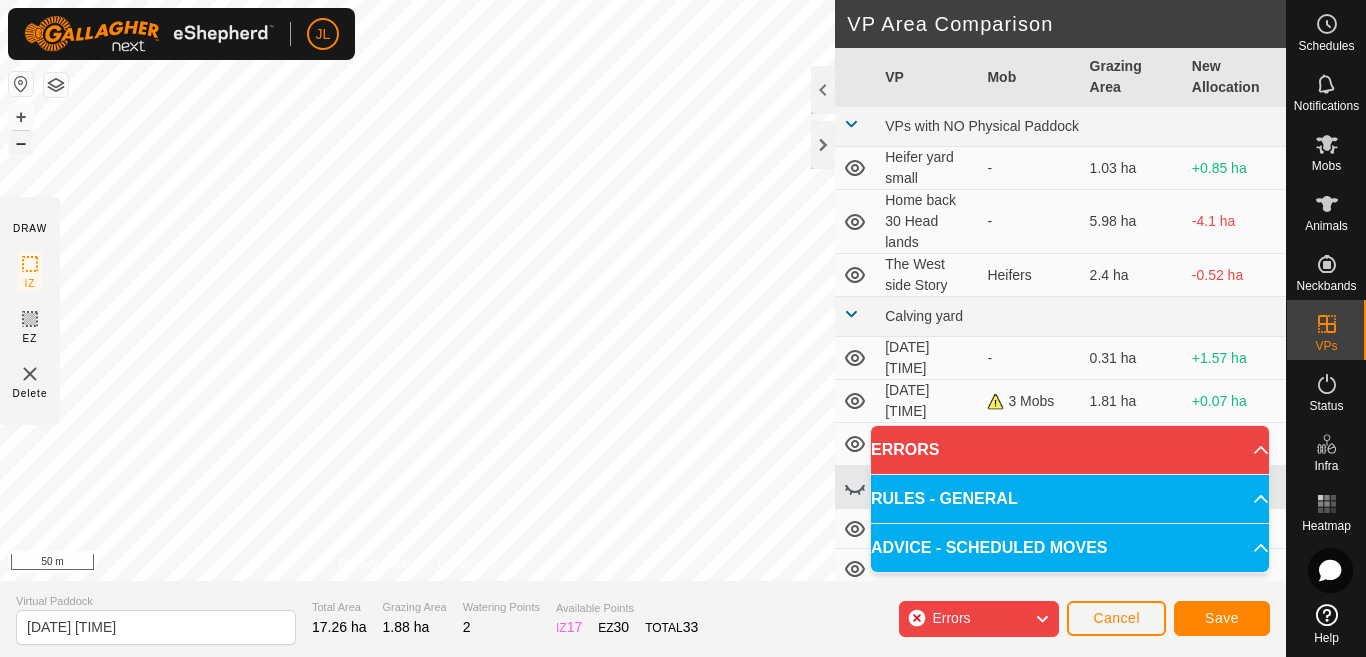 click on "–" at bounding box center [21, 143] 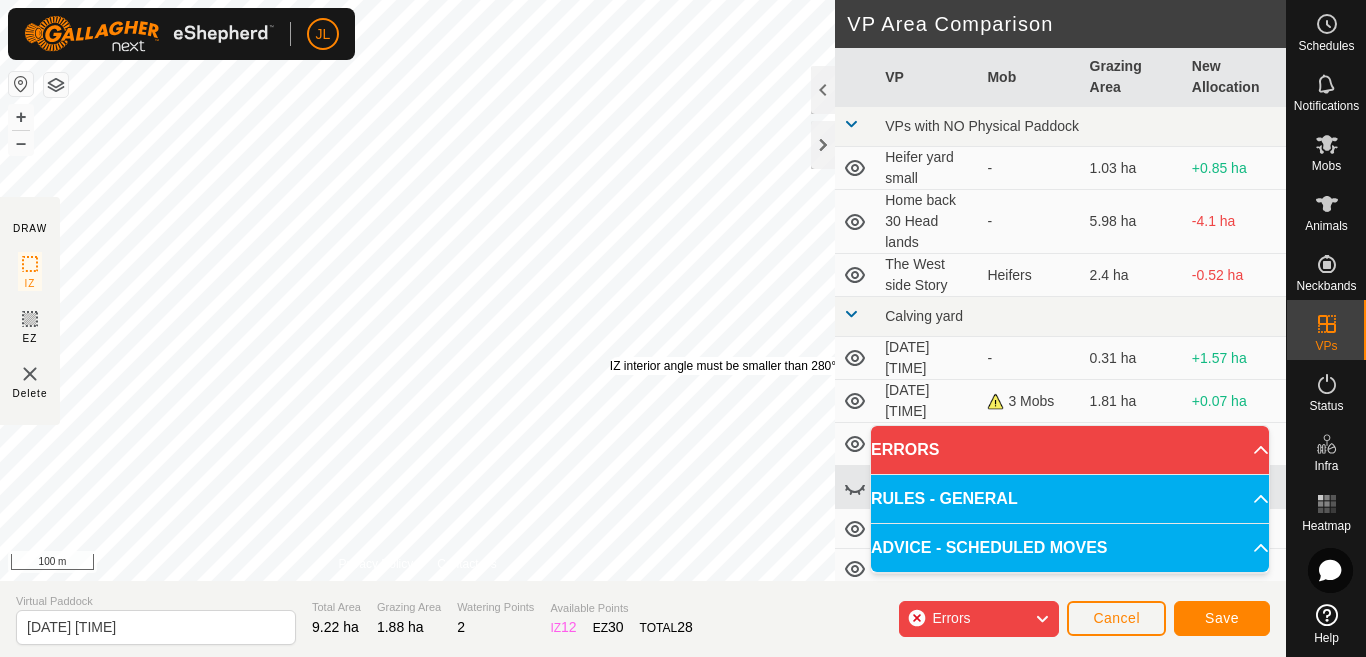 click on "IZ interior angle must be smaller than 280°  (Current: [DEGREE]°) . + – ⇧ i 100 m" at bounding box center (417, 290) 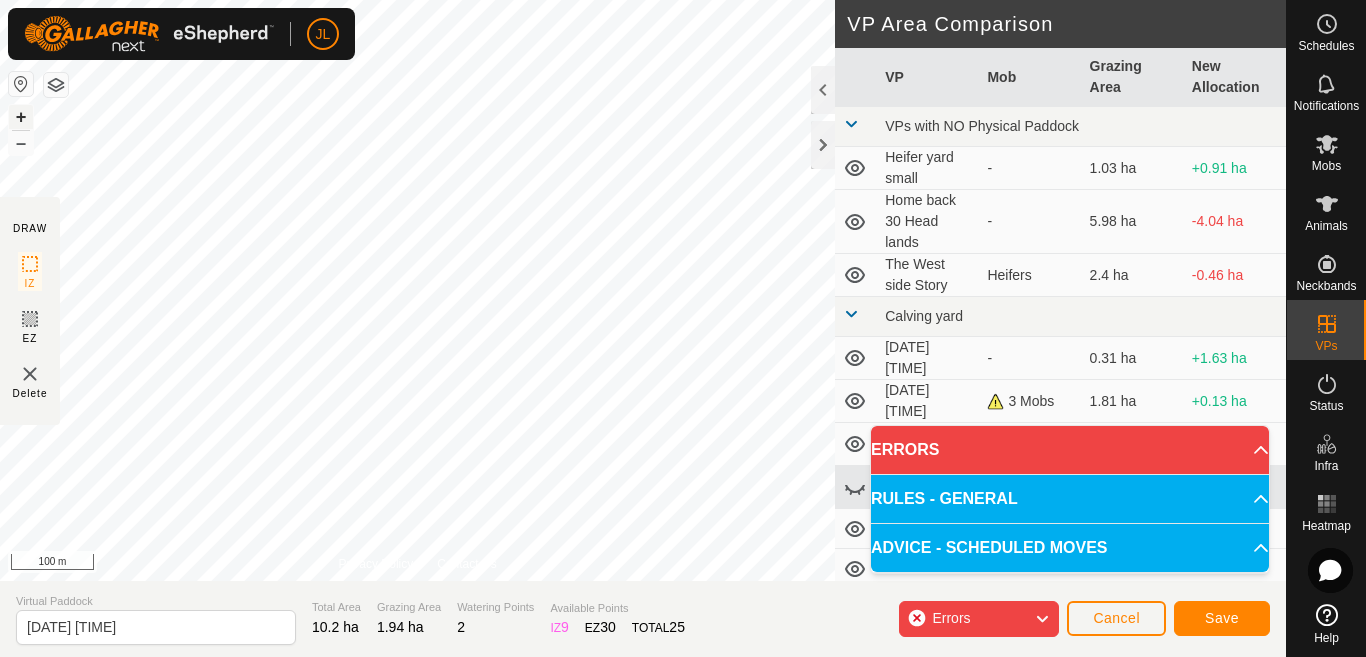 click on "+" at bounding box center (21, 117) 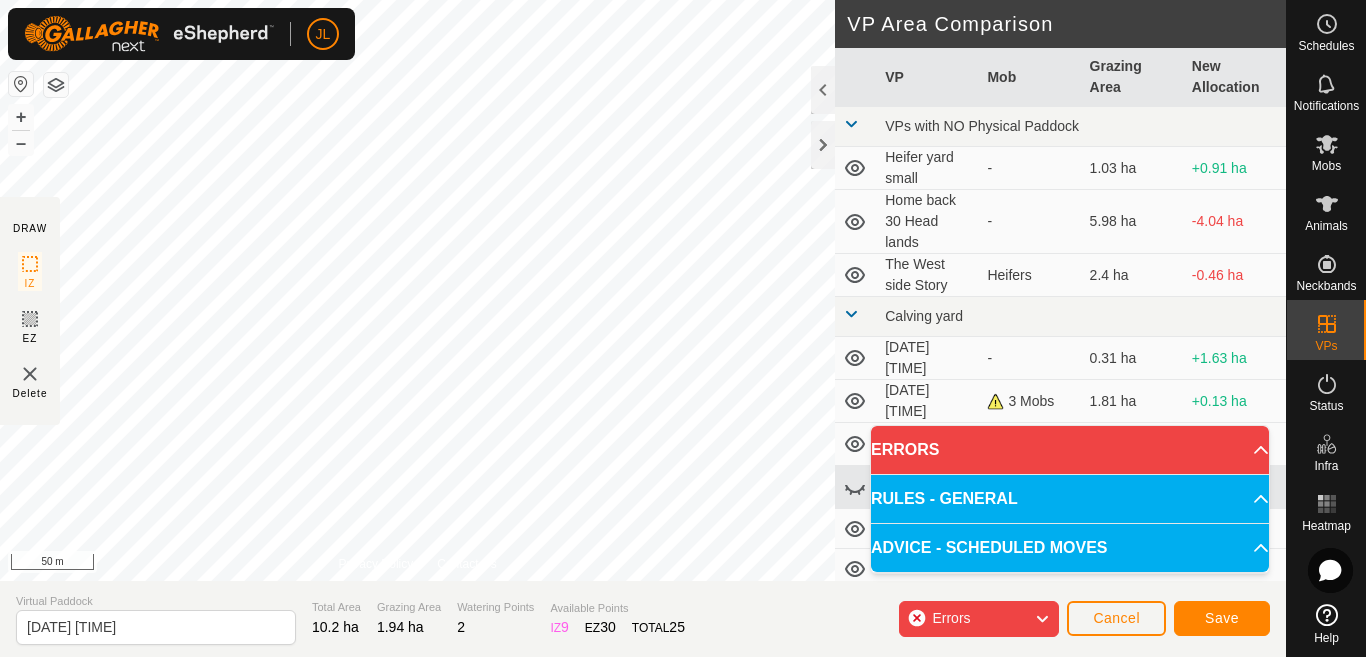 click on "IZ interior angle must be smaller than 280°  (Current: [DEGREE]°) . + – ⇧ i 50 m VP Area Comparison     VP   Mob   Grazing Area   New Allocation  VPs with NO Physical Paddock  Heifer yard small  -  1.03 ha  +0.91 ha  Home back 30 Head lands  -  5.98 ha  -4.04 ha  The West side Story   Heifers   2.4 ha  -0.46 ha Calving yard  [DATE] [TIME]  -  0.31 ha  +1.63 ha  [DATE] [TIME]   3 Mobs   1.81 ha  +0.13 ha  [DATE] [TIME]  -  0.09 ha  +1.85 ha  back to the barn   Pairs   2.17 ha  -0.23 ha  Start  -  2.35 ha  -0.41 ha  Trainer  -  0.4 ha  +1.54 ha  yearling heifer yard  -  0.18 ha  +1.76 ha Full Confined  [DATE] [TIME]  -  9.71 ha  -7.77 ha  [DATE] [TIME]  -  0.01 ha  +1.93 ha  [DATE] [TIME]   DV Chars   3.6 ha  -1.66 ha  corral  -  0.03 ha  +1.91 ha  out of the pasture  -  0.2 ha  +1.74 ha  power pasture 2  -  0.2 ha  +1.74 ha  power pasture confined  -  3.9 ha  -" 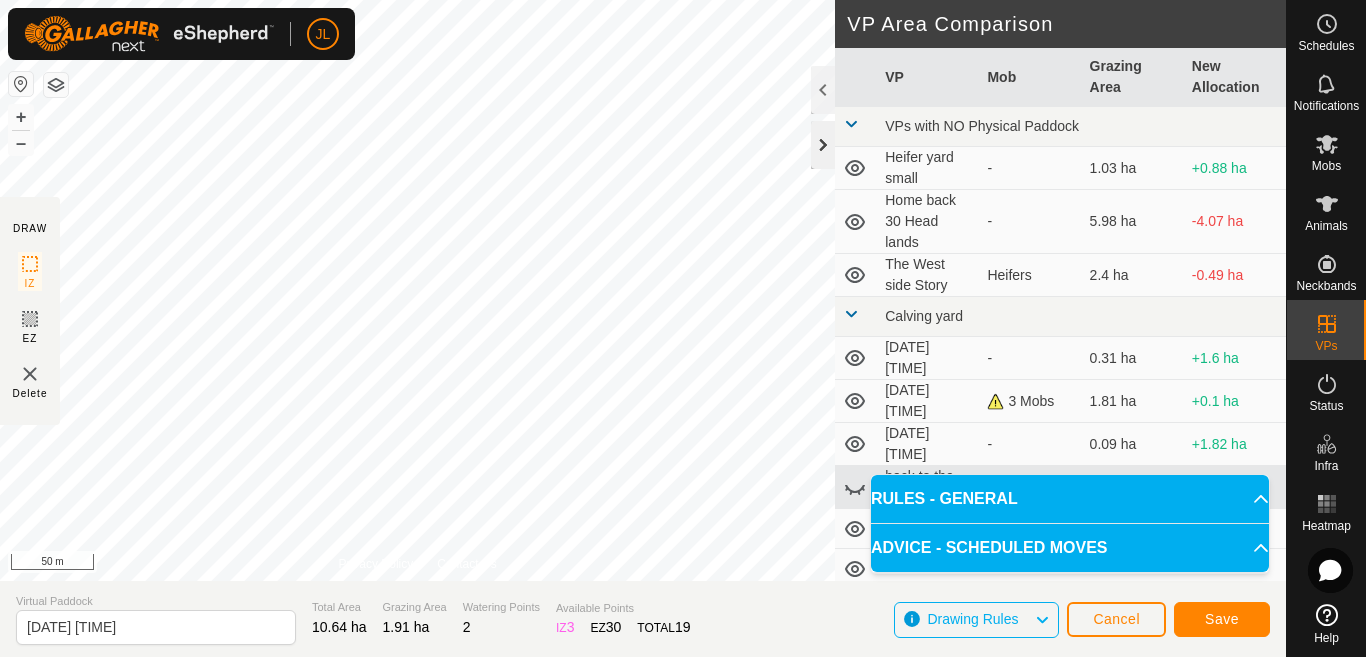 click 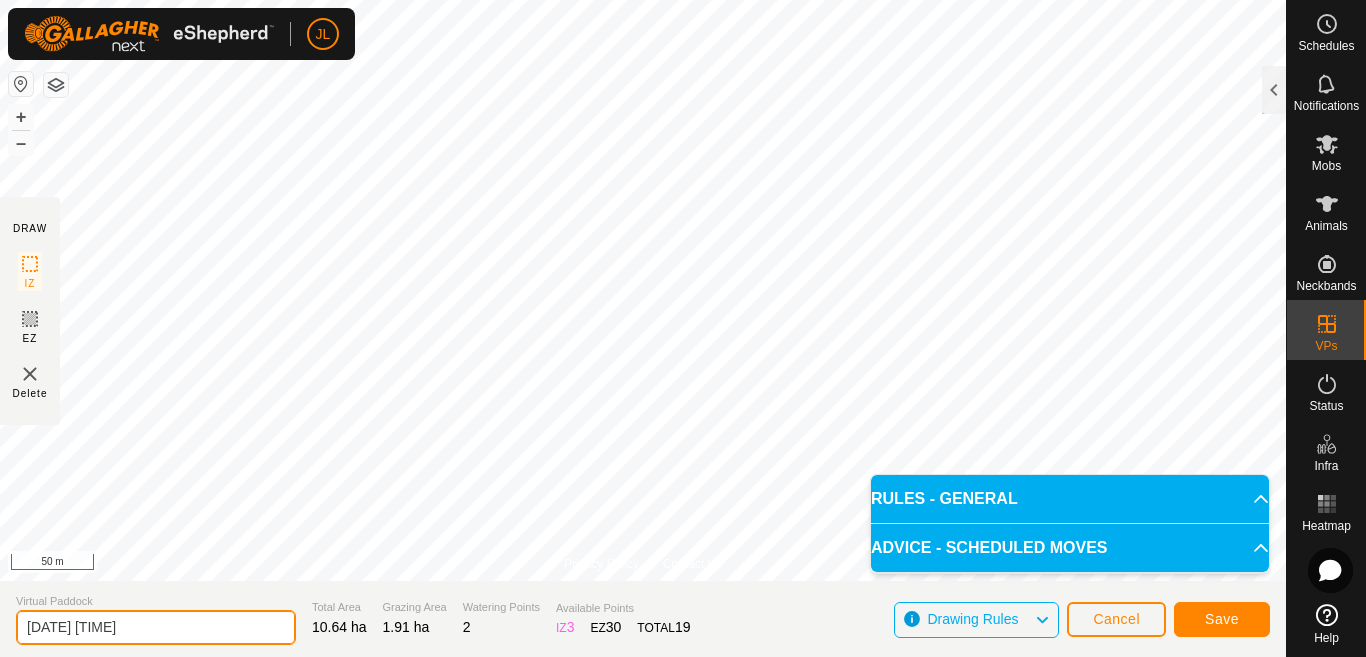 click on "[DATE] [TIME]" 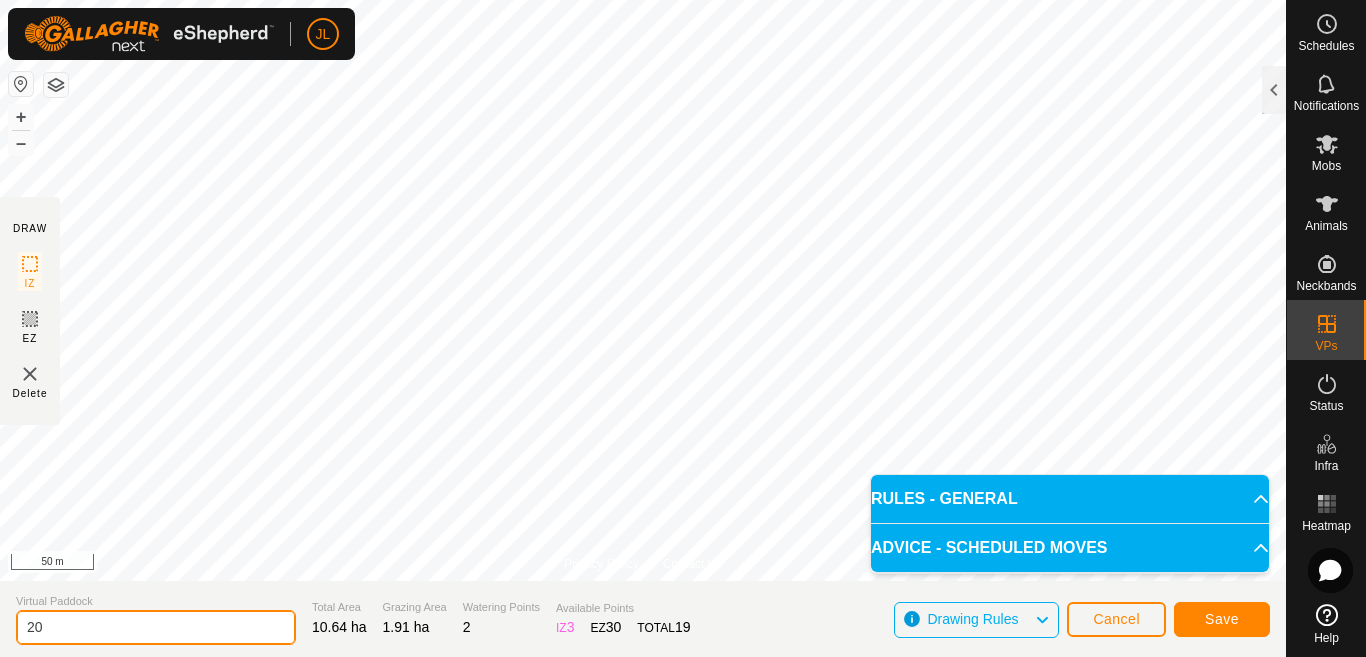type on "2" 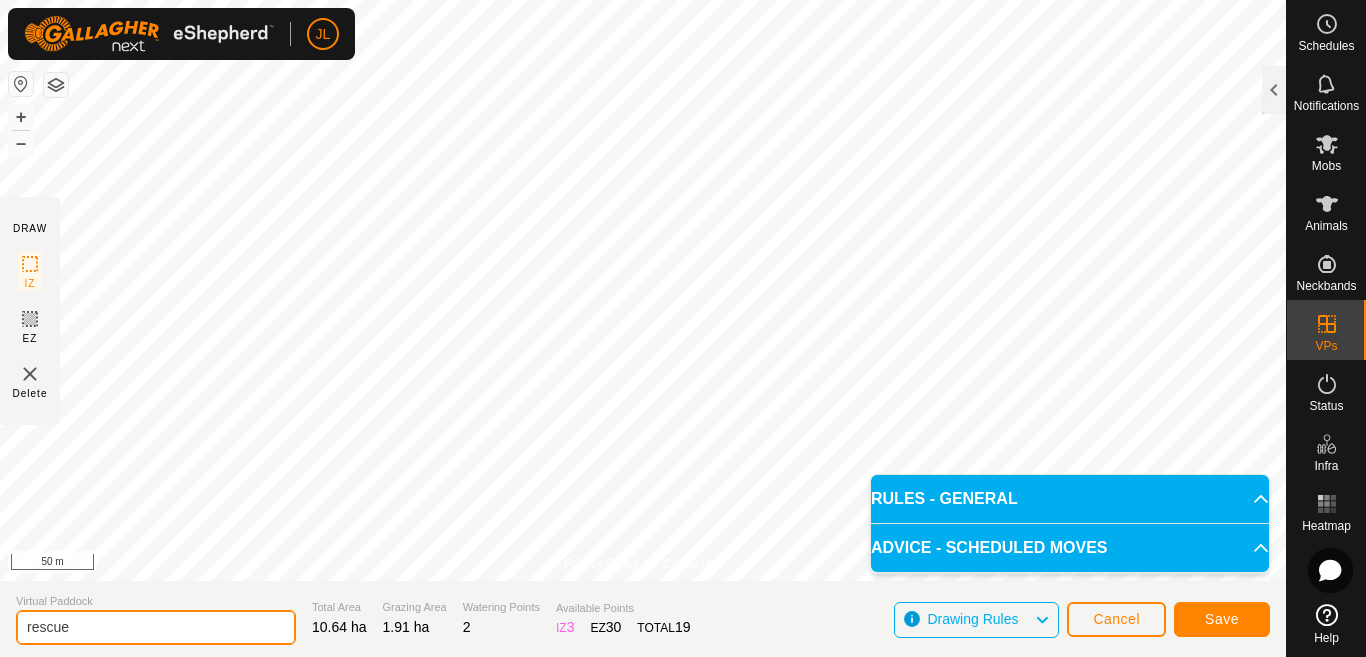 type on "rescue" 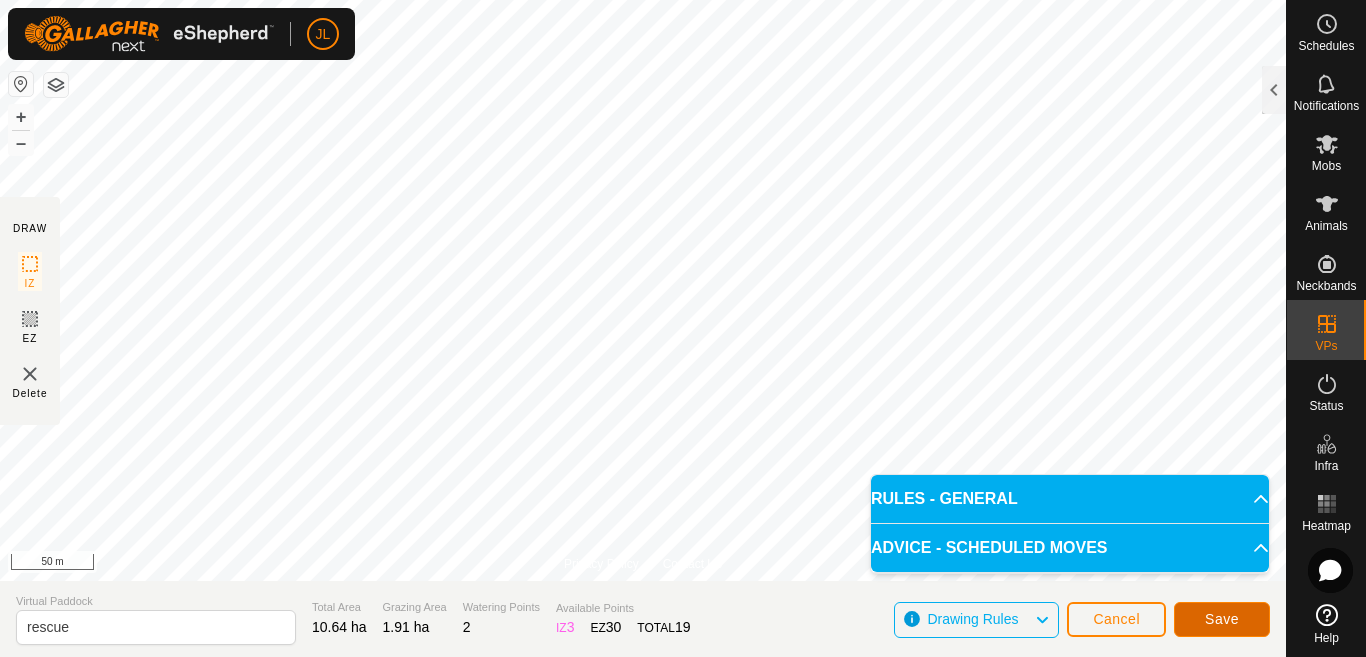 click on "Save" 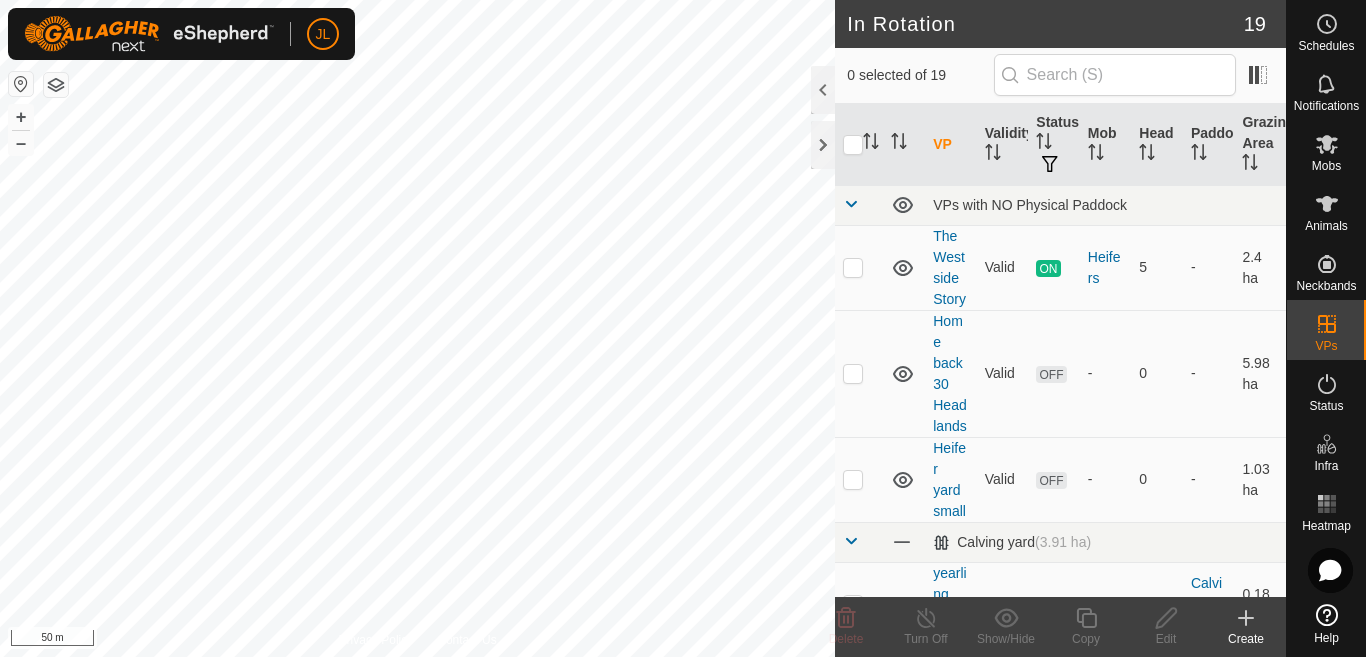 scroll, scrollTop: 0, scrollLeft: 0, axis: both 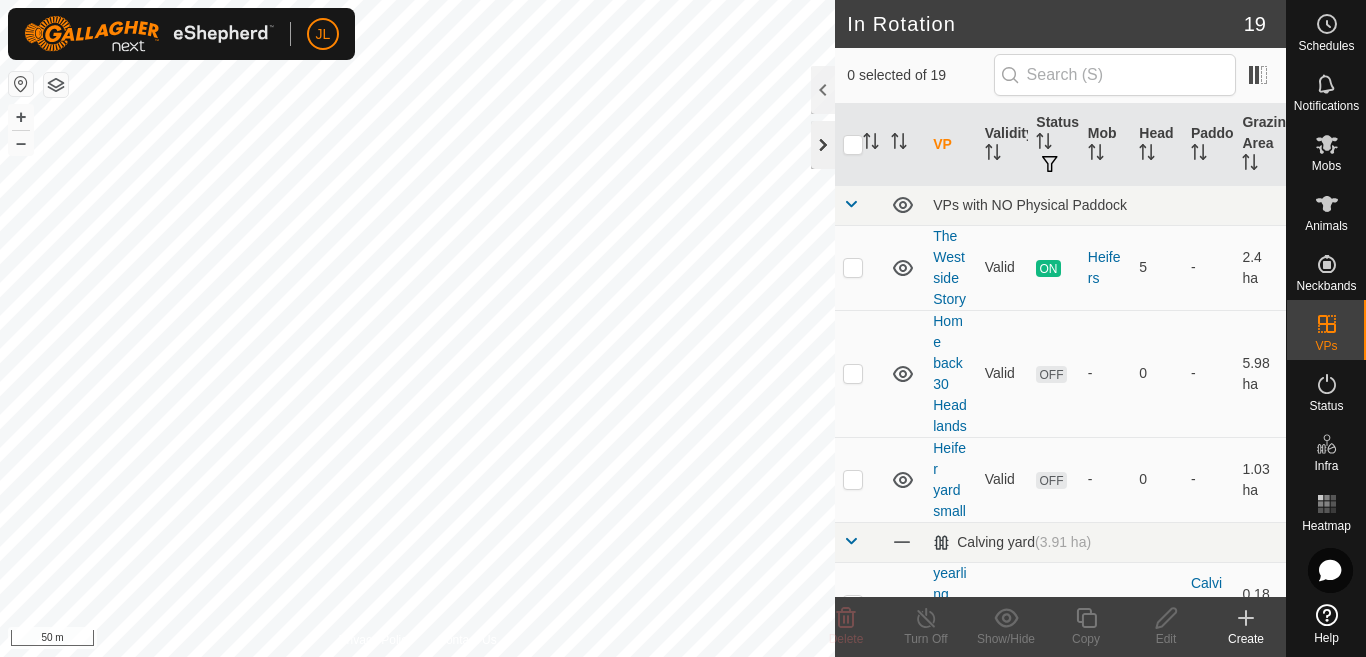 click 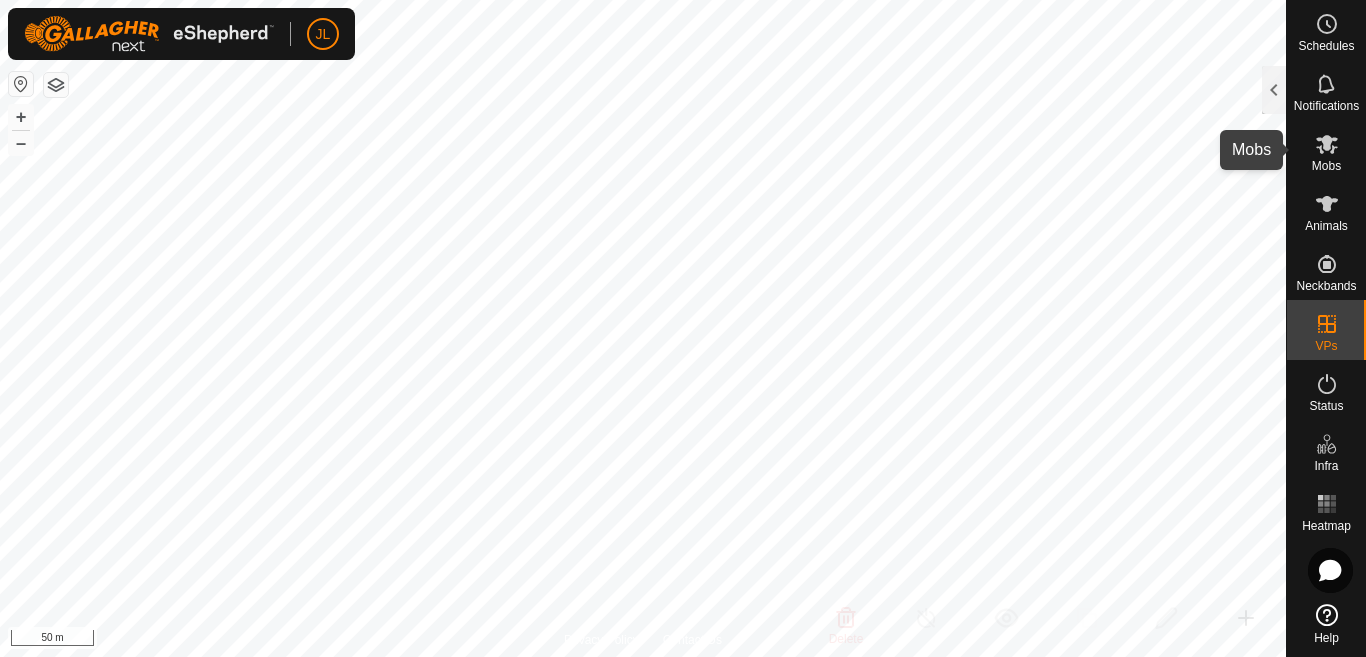 click 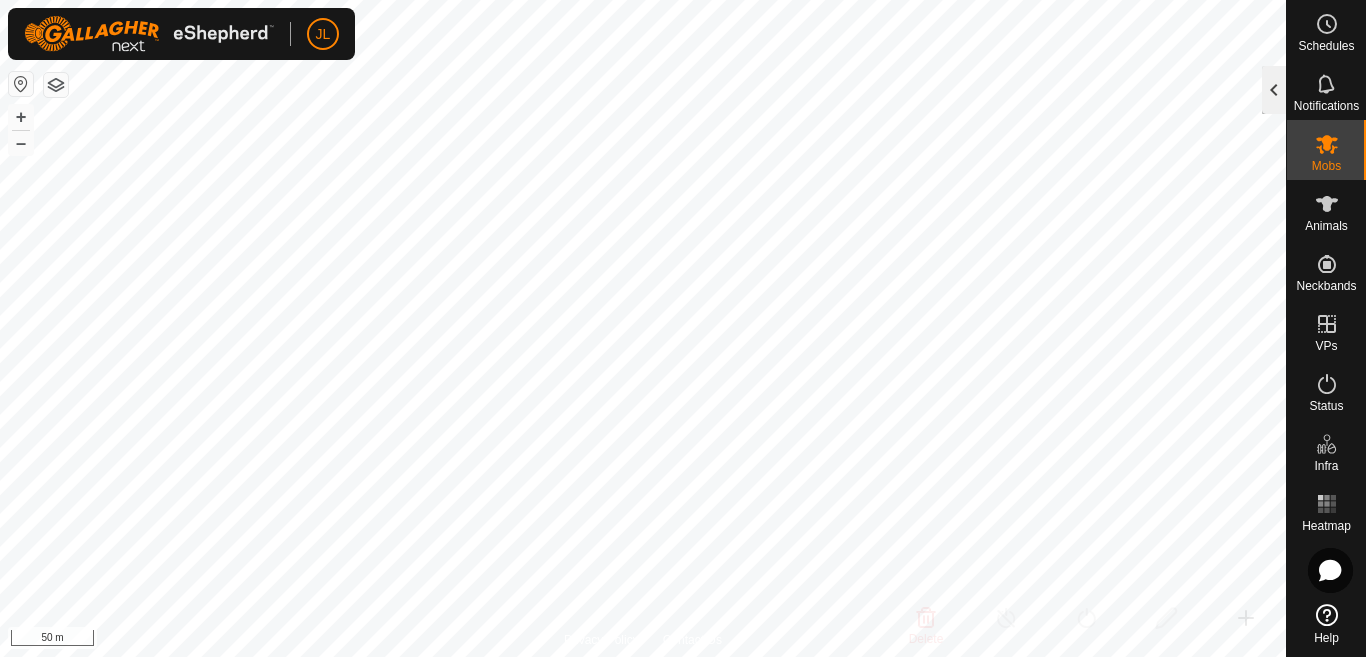 click 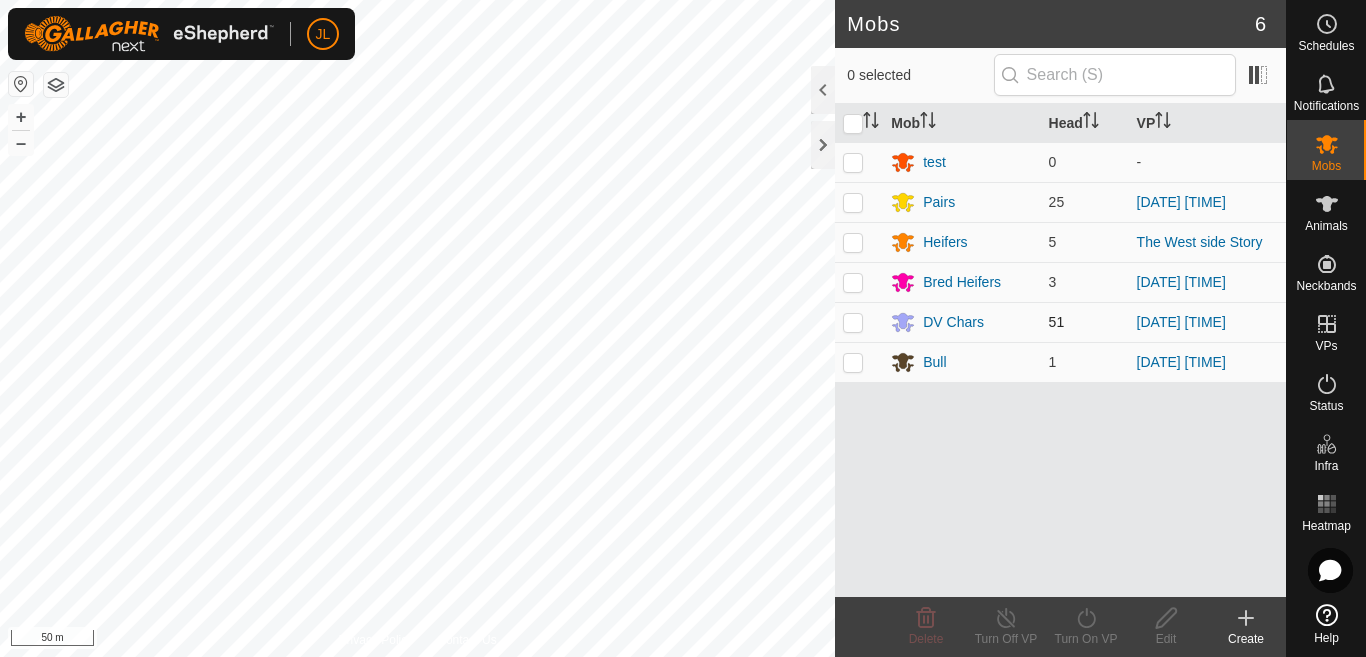 click at bounding box center (853, 322) 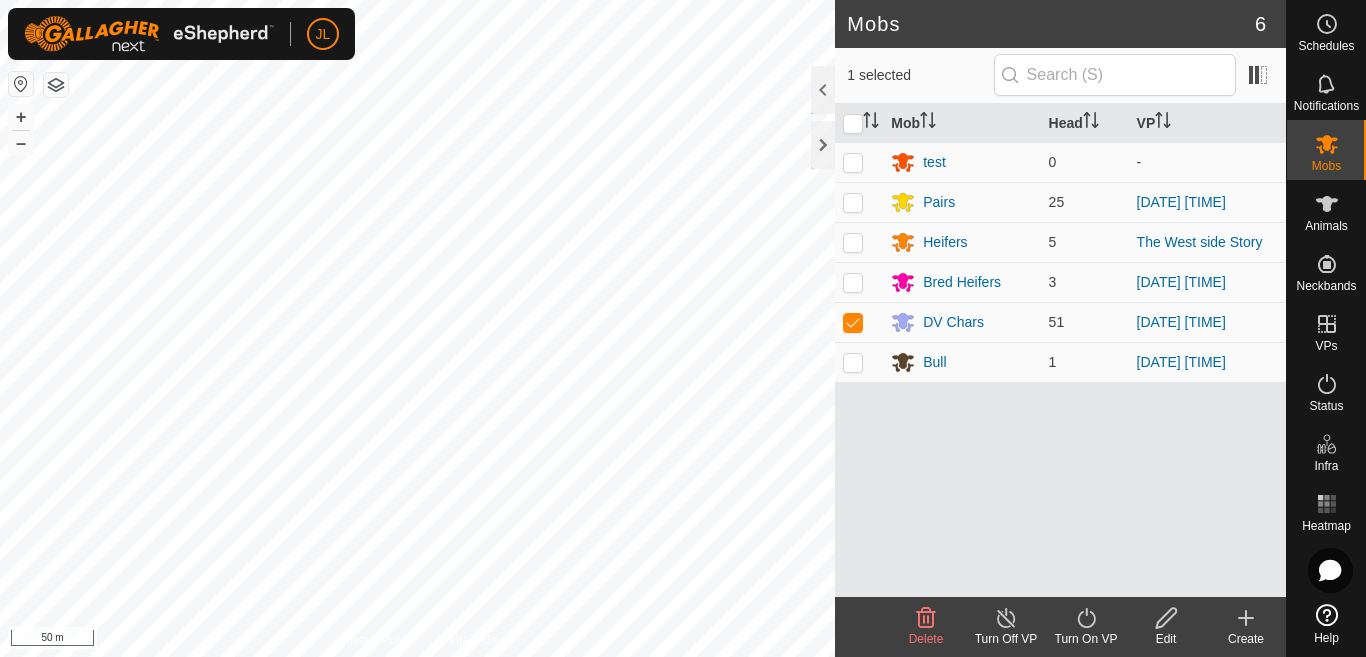 click 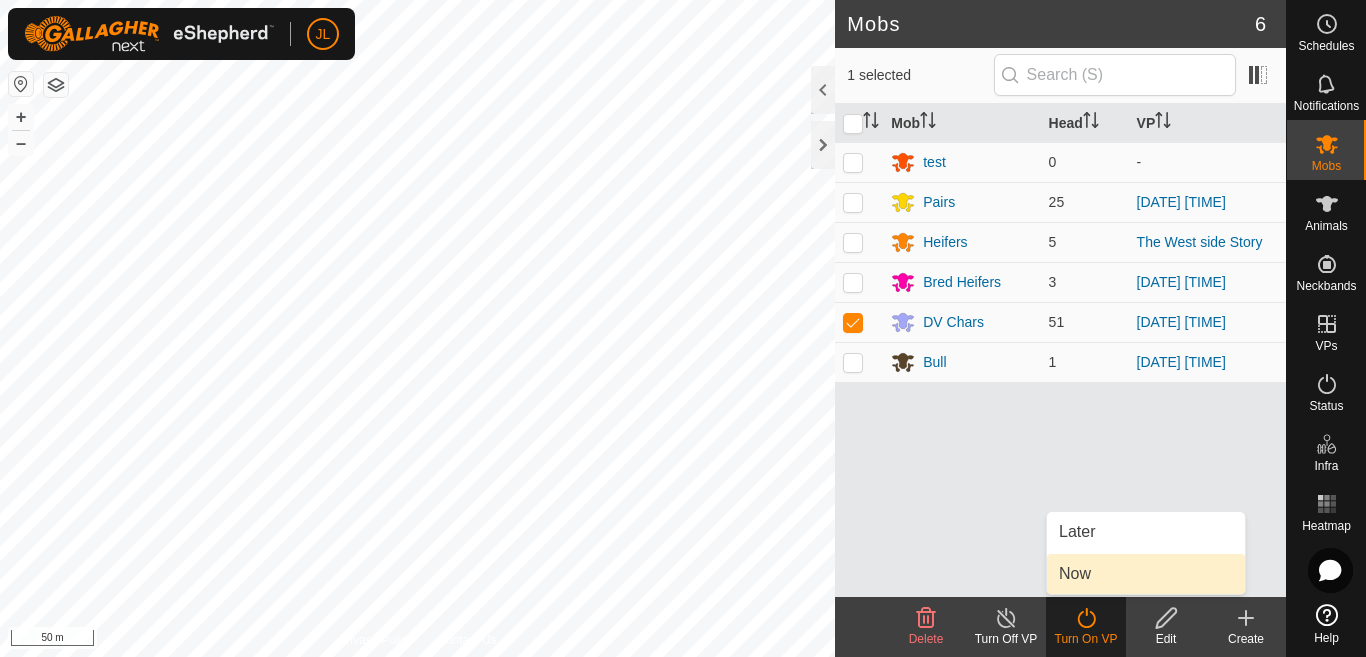 click on "Now" at bounding box center (1146, 574) 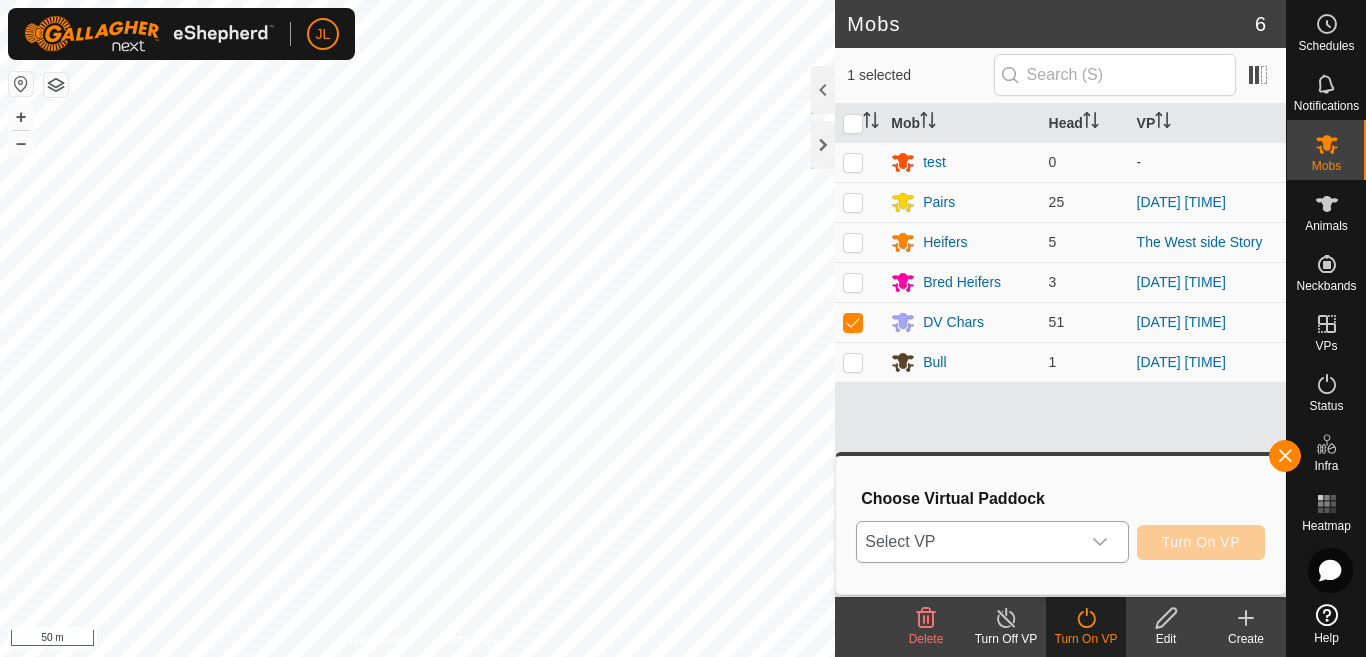 click 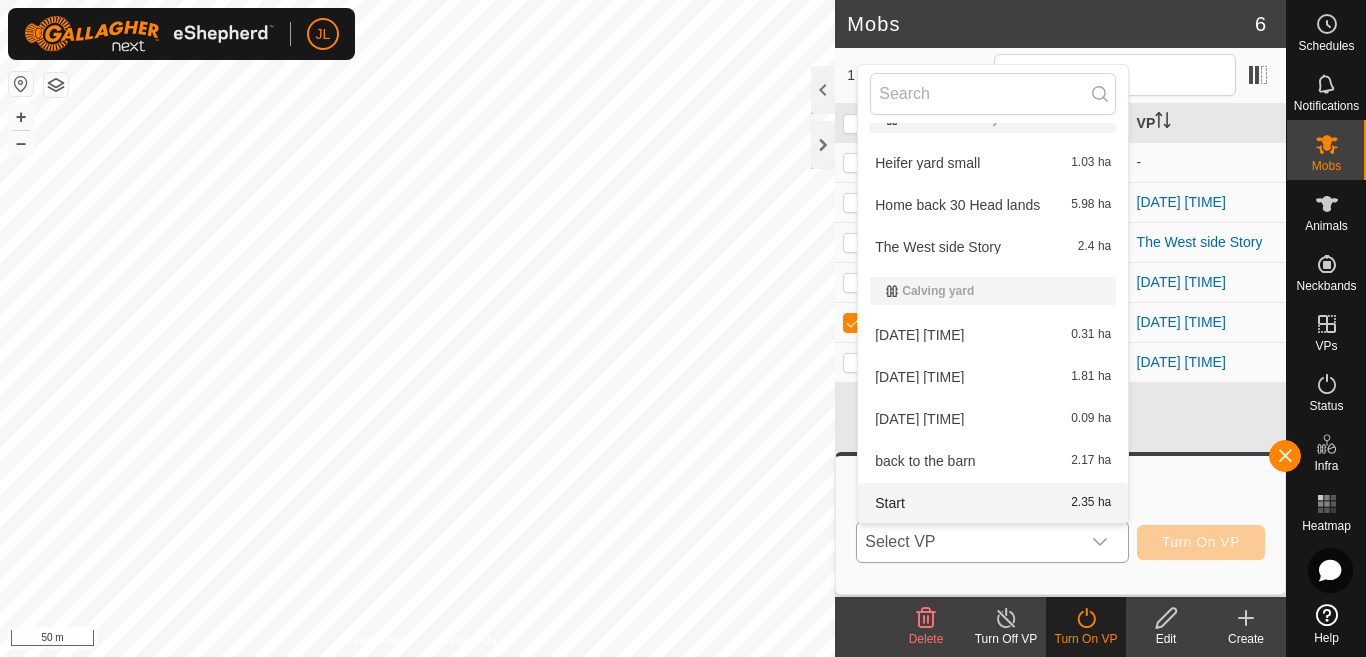 scroll, scrollTop: 376, scrollLeft: 0, axis: vertical 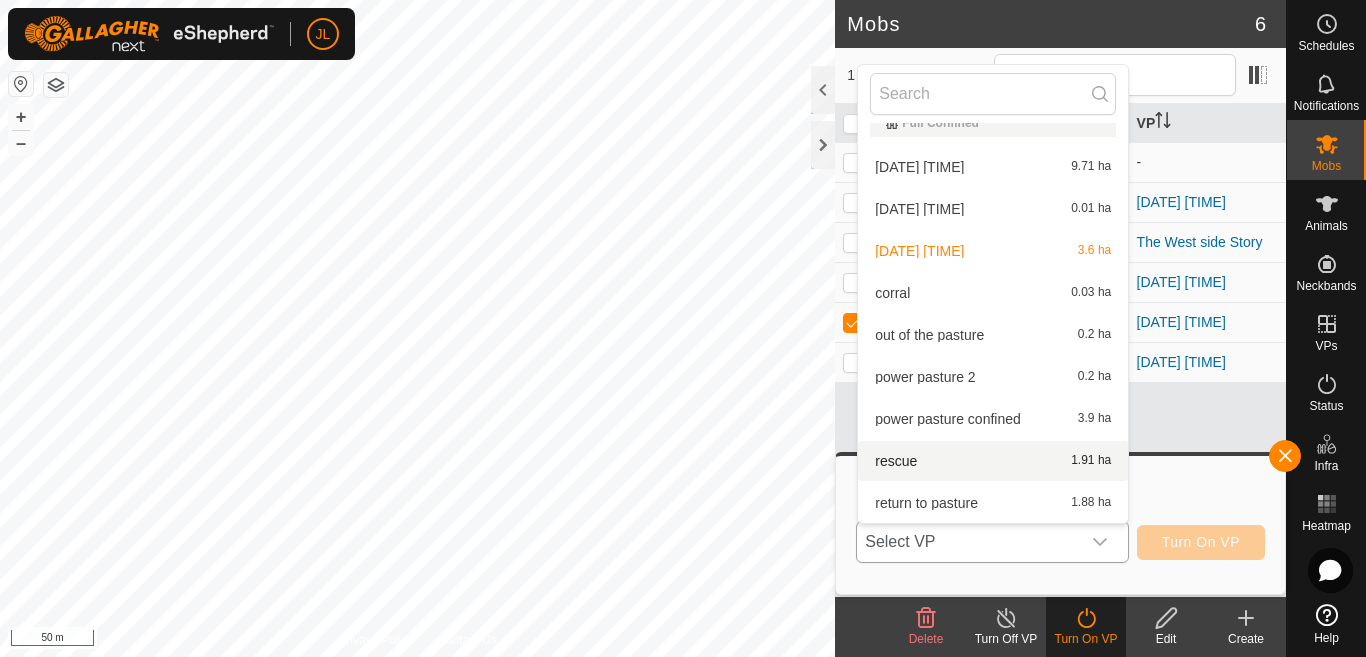 click on "rescue  1.91 ha" at bounding box center [993, 461] 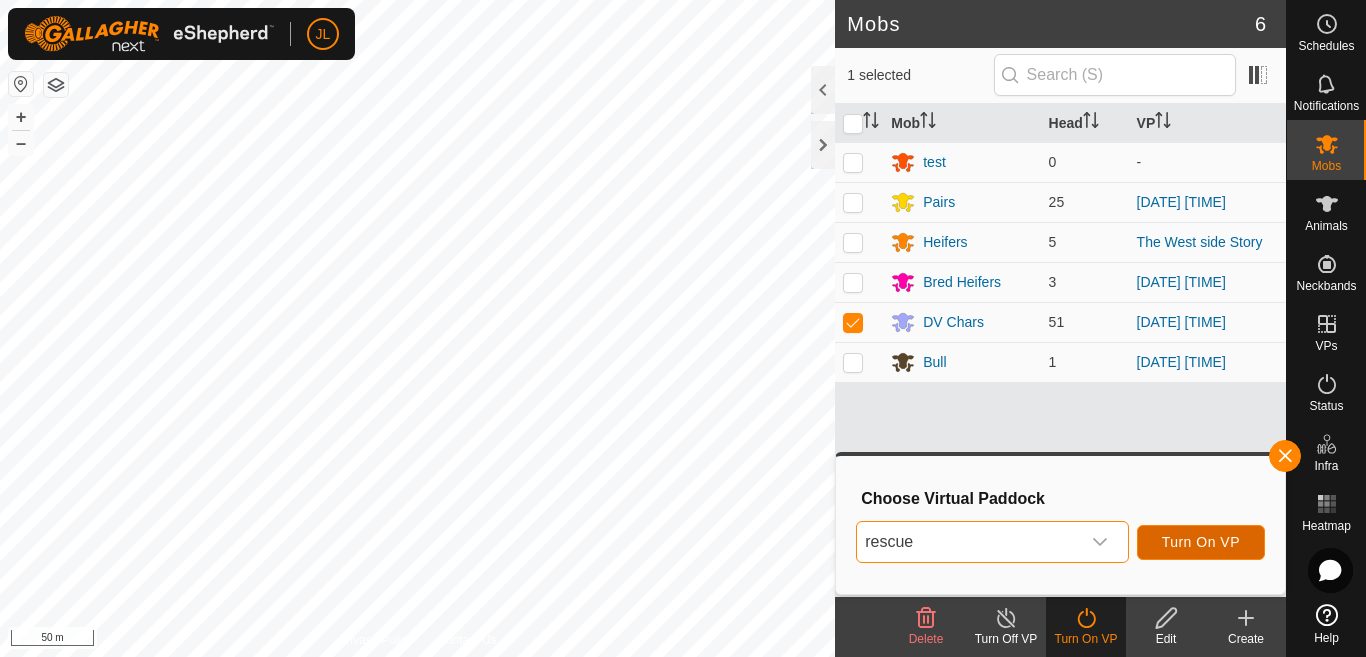 click on "Turn On VP" at bounding box center (1201, 542) 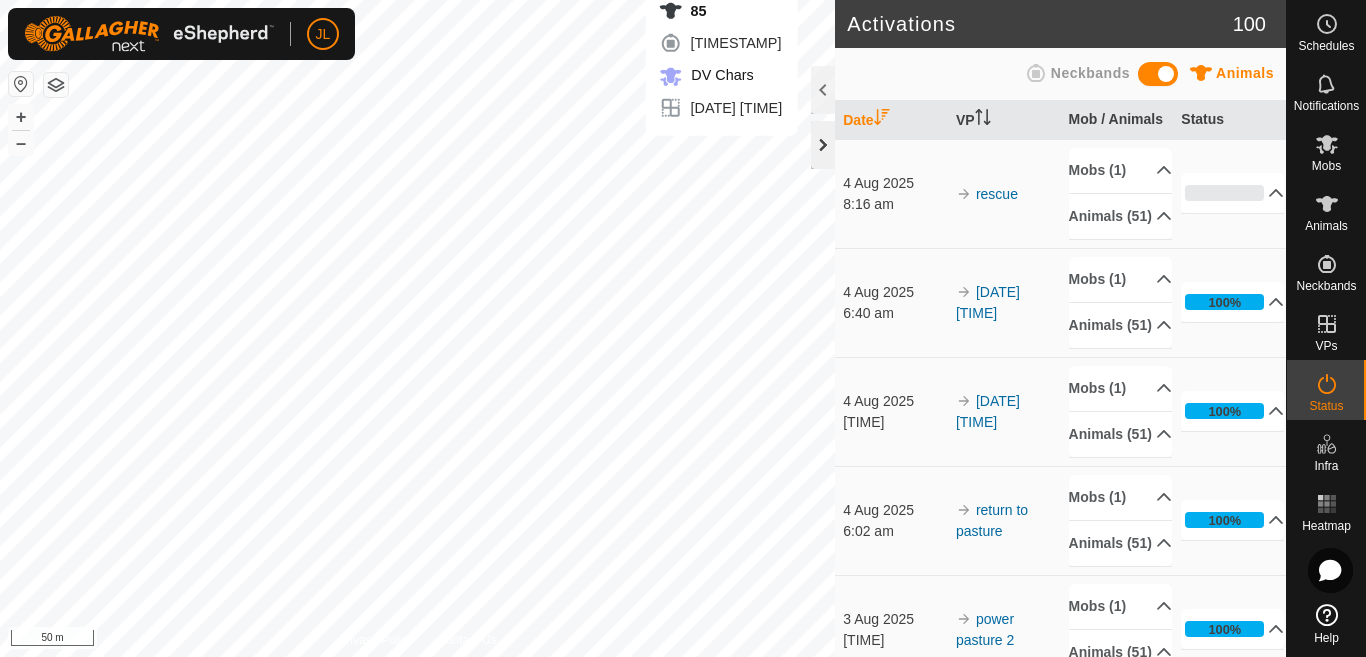 click 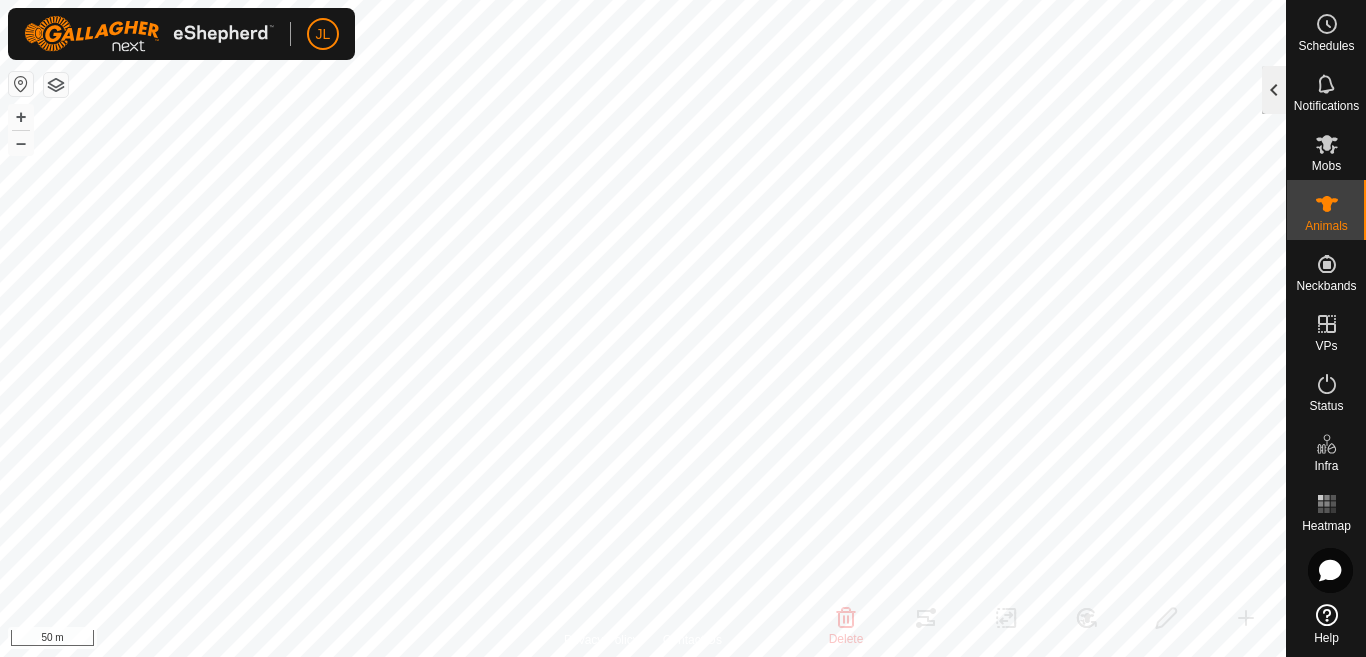 click 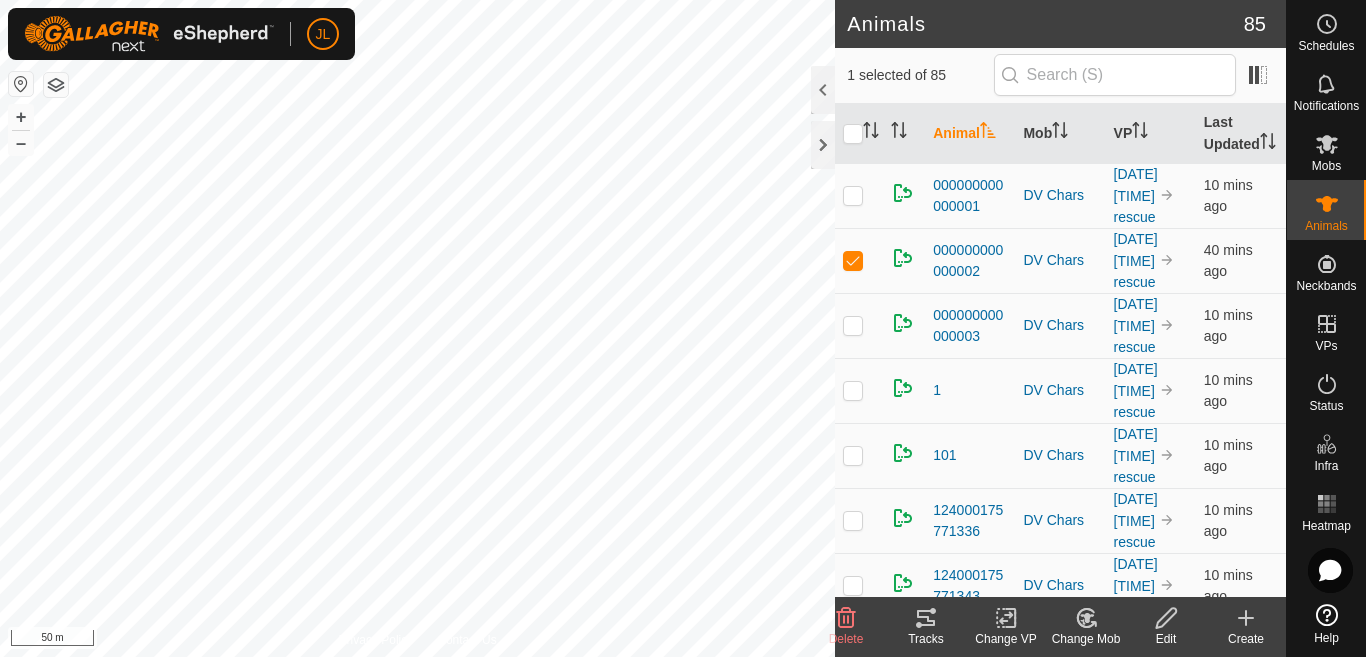 click 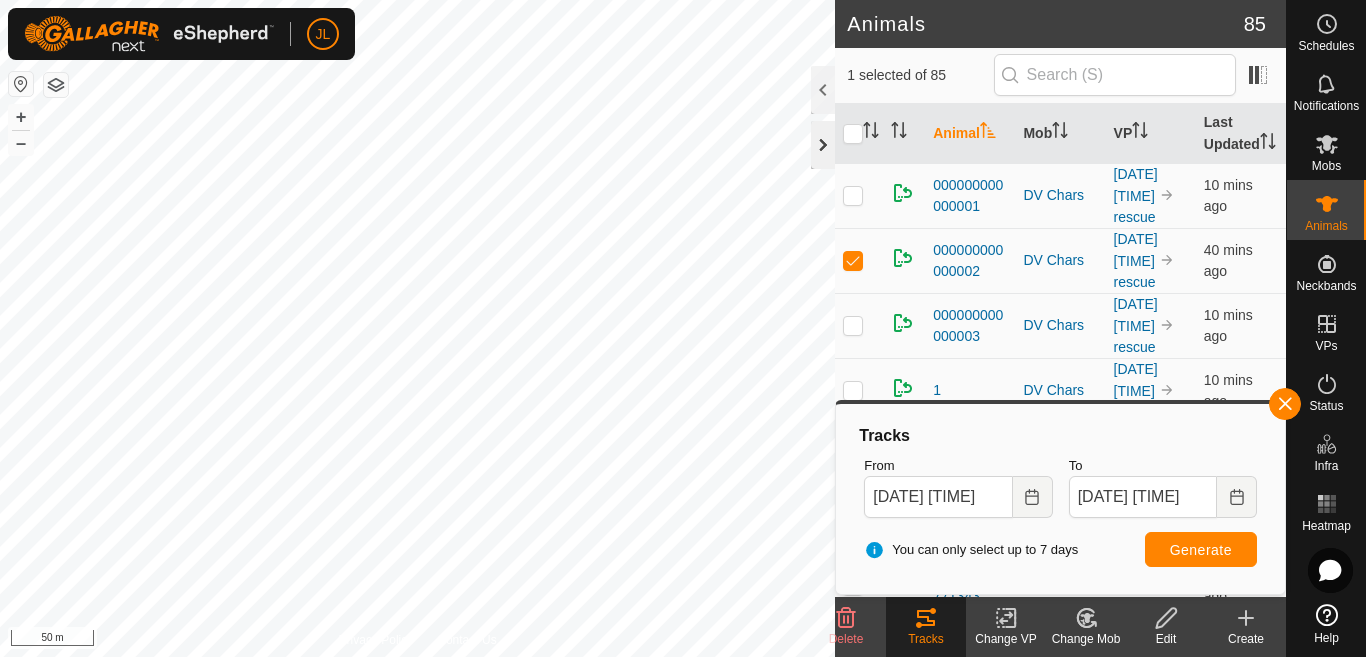 click 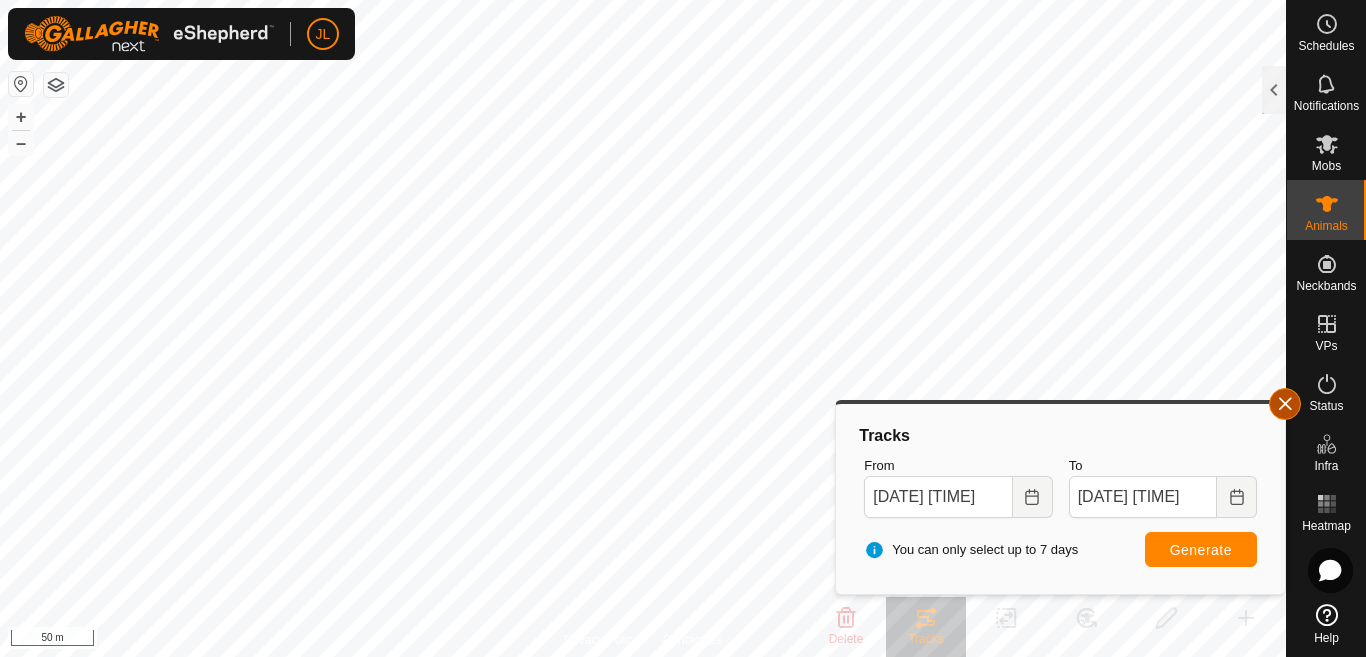 click at bounding box center [1285, 404] 